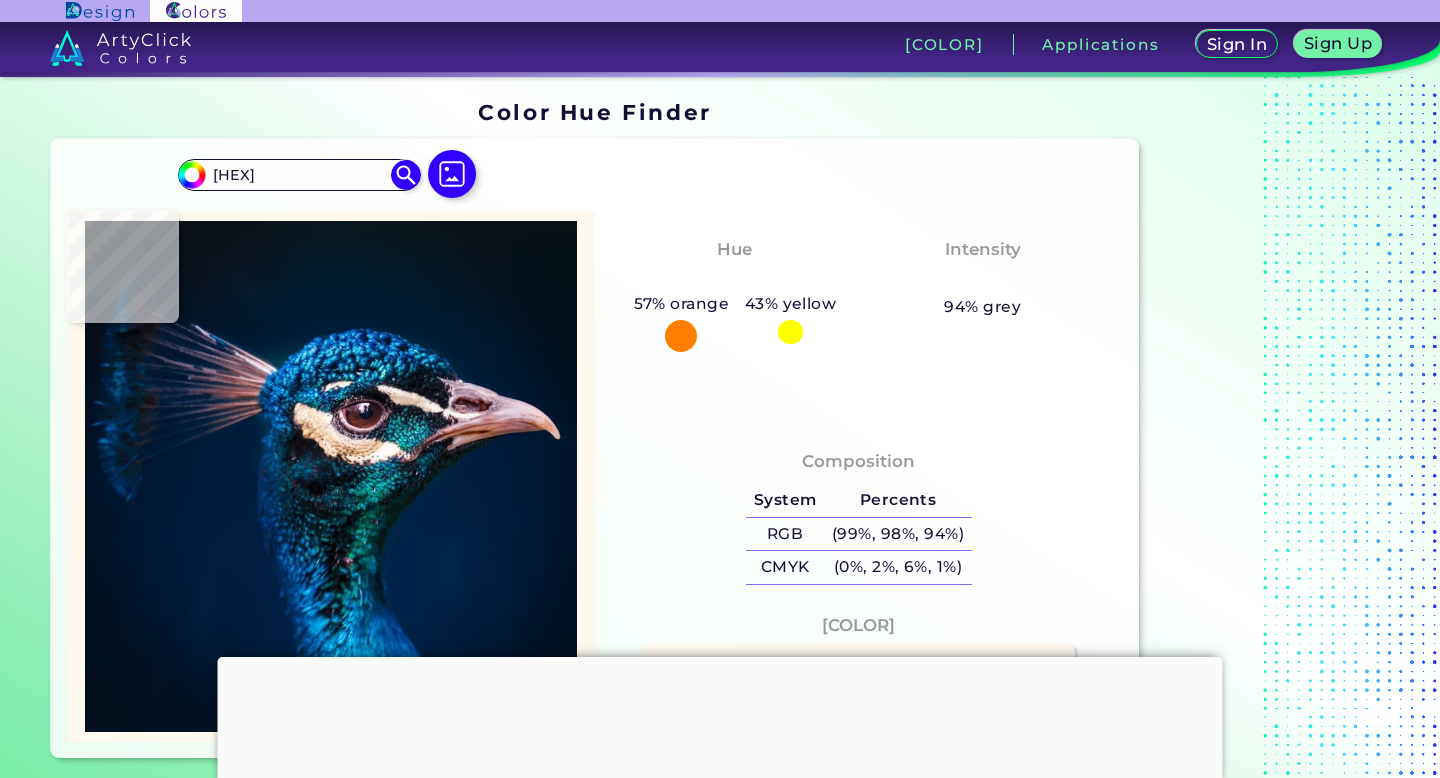 type on "#f9f5eb" 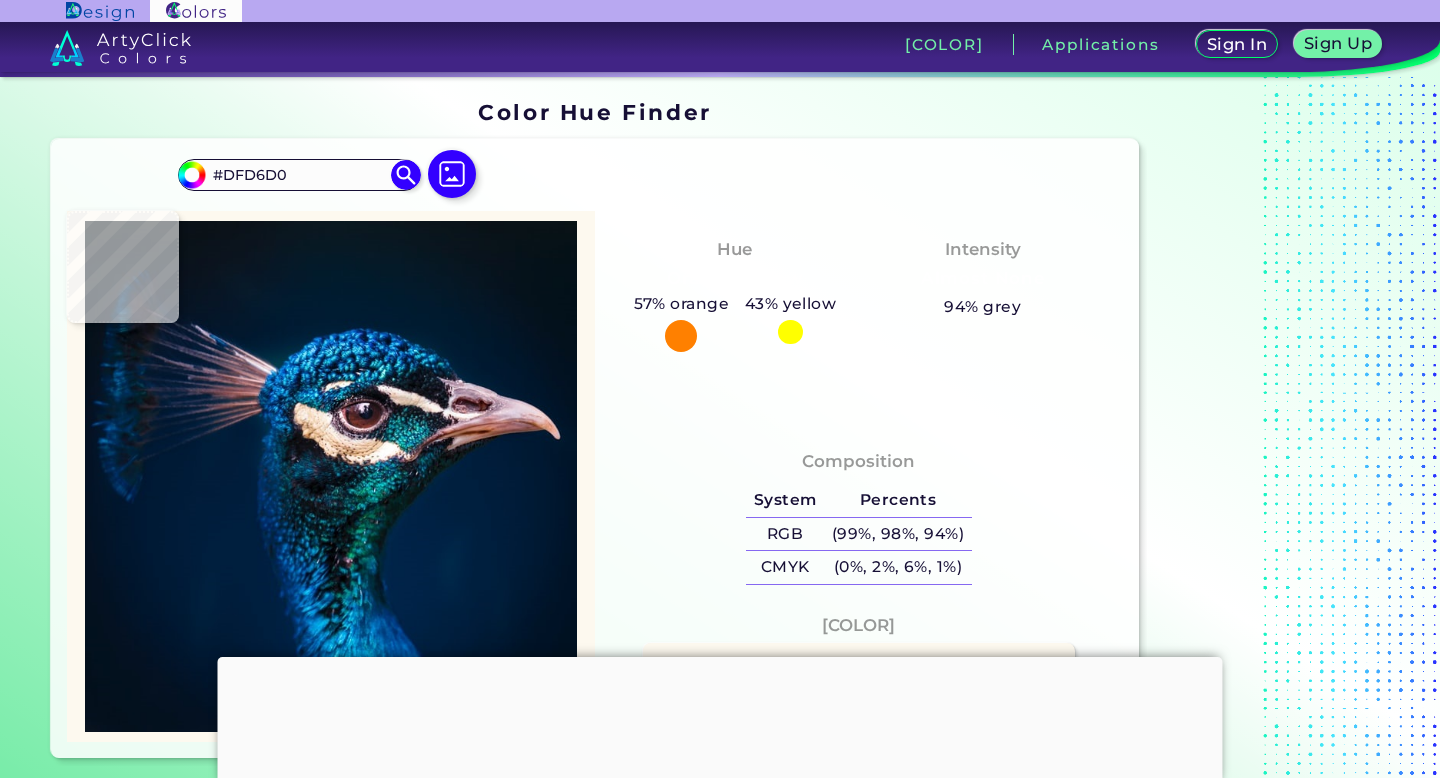 type on "#e8dedc" 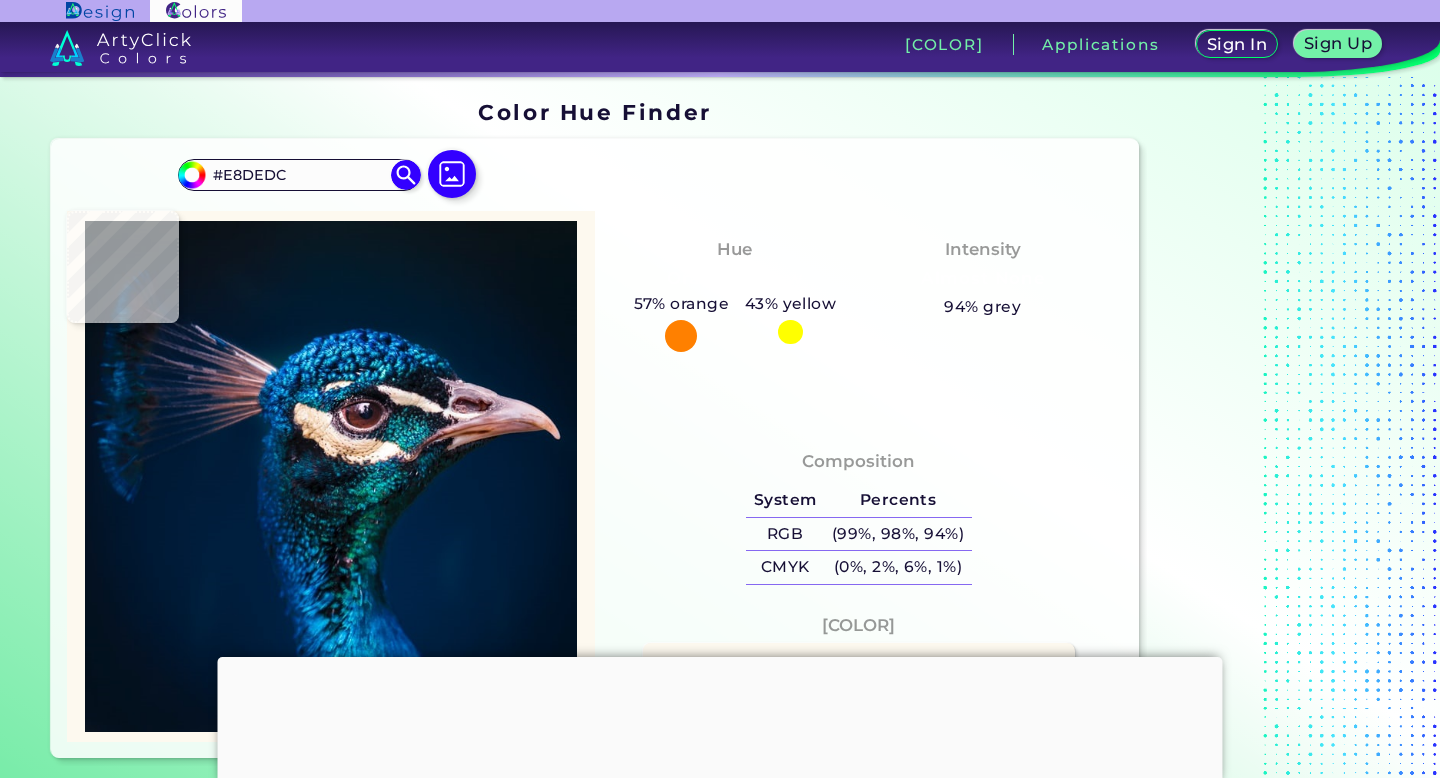 type on "[HEX]" 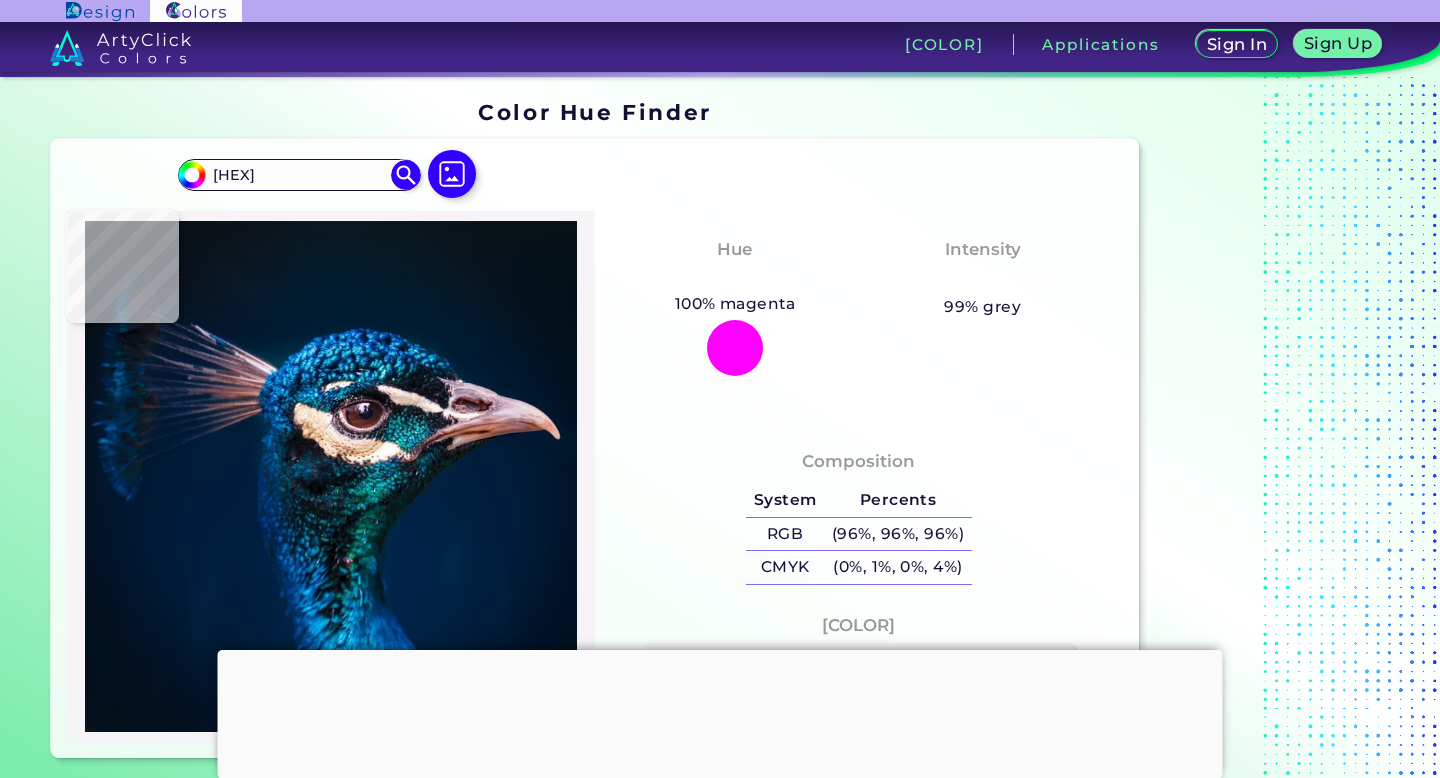 type on "[HEX]" 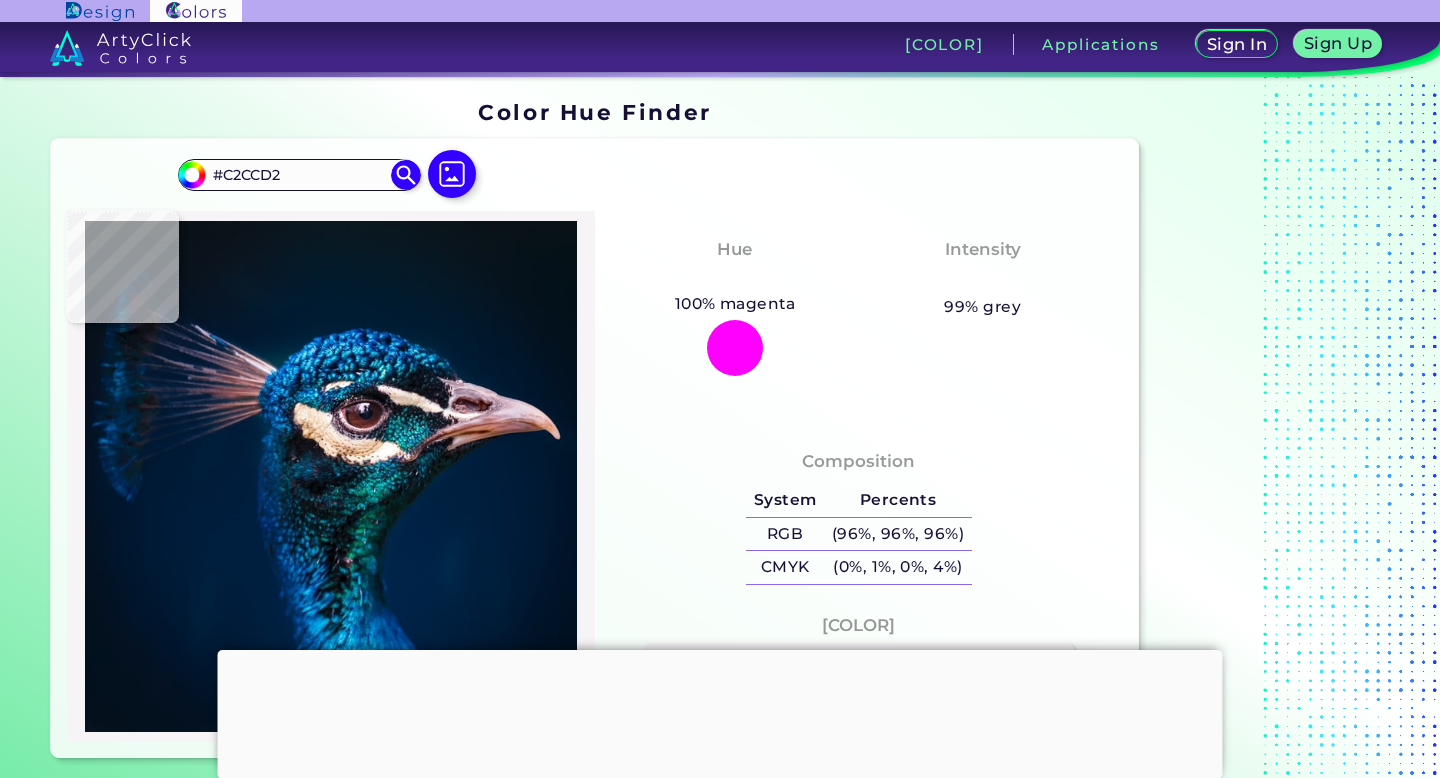 type on "[HEX]" 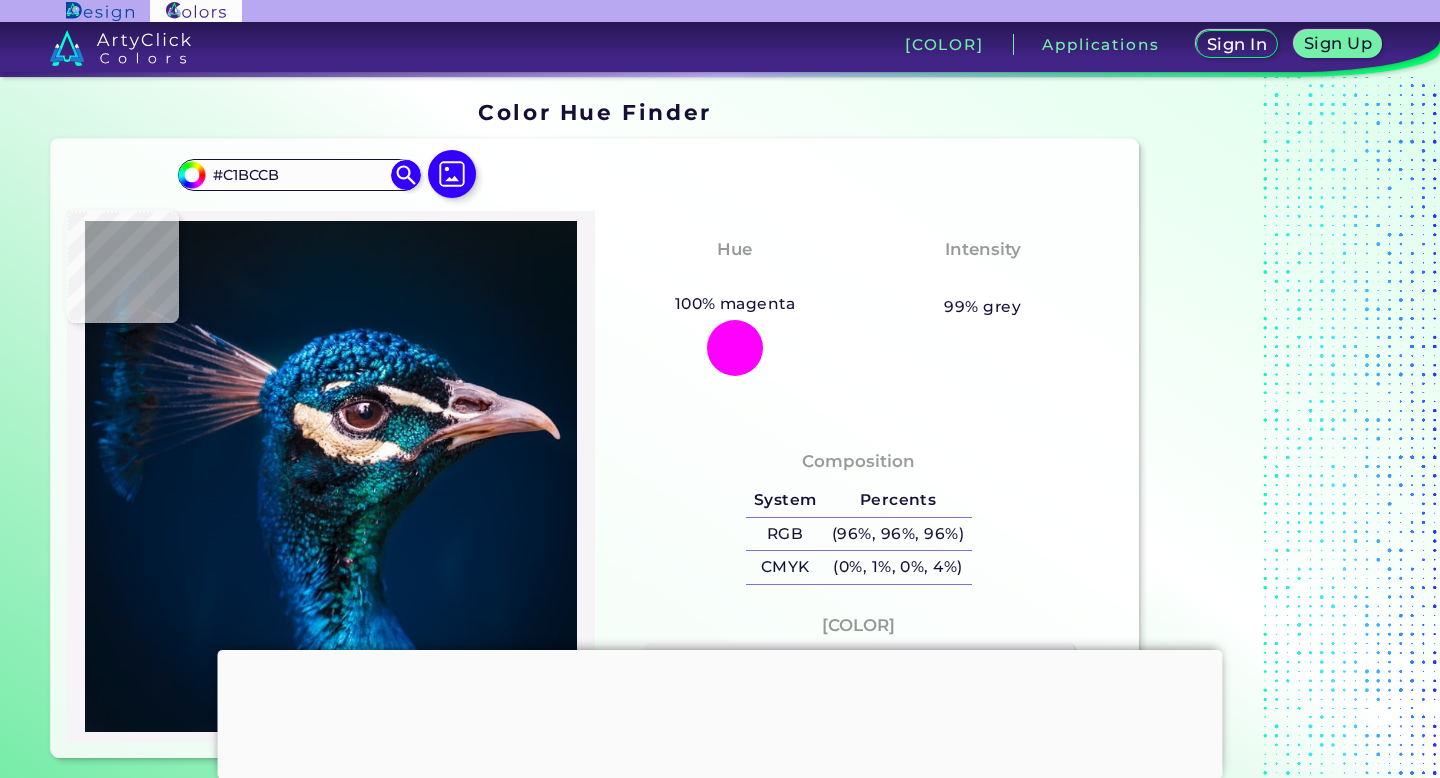 type on "[HEX]" 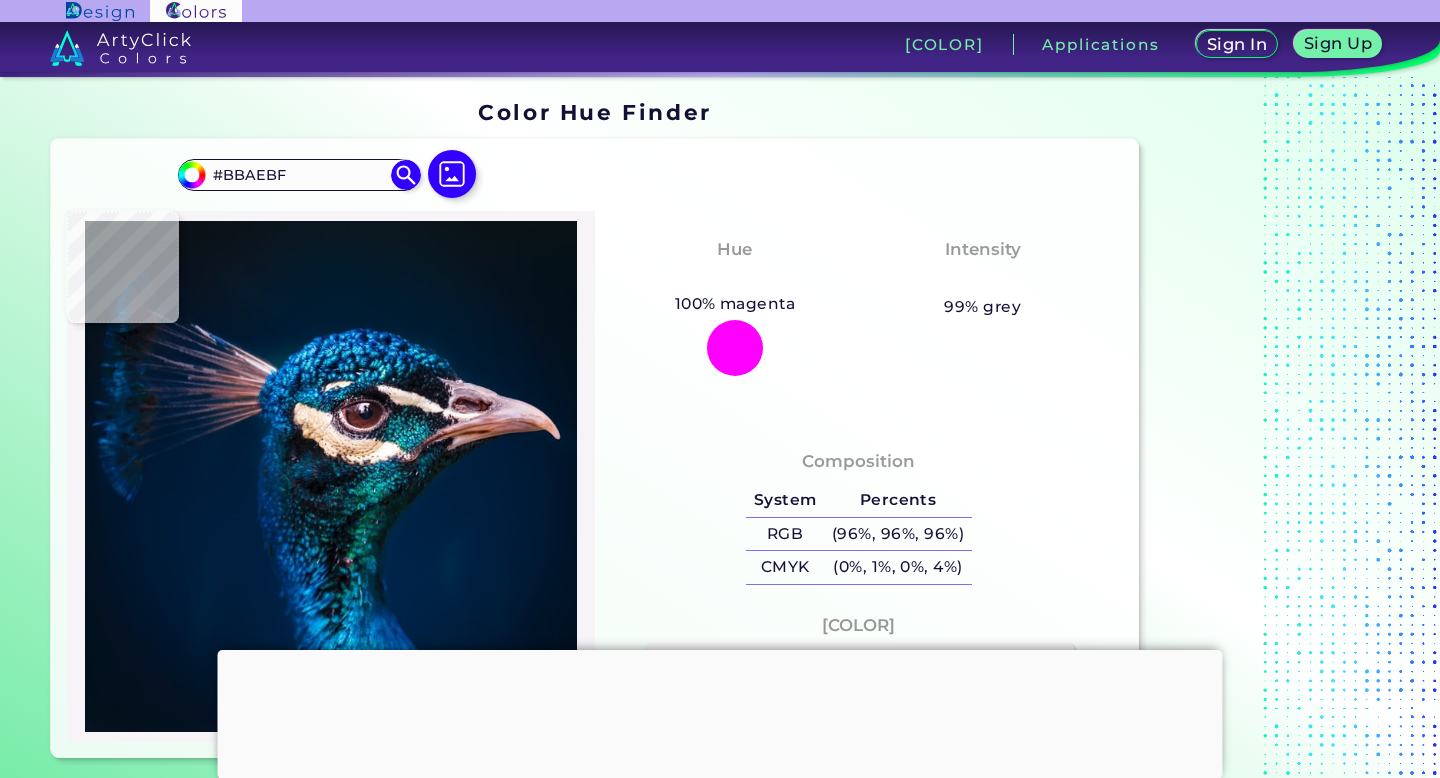 type on "#3e3643" 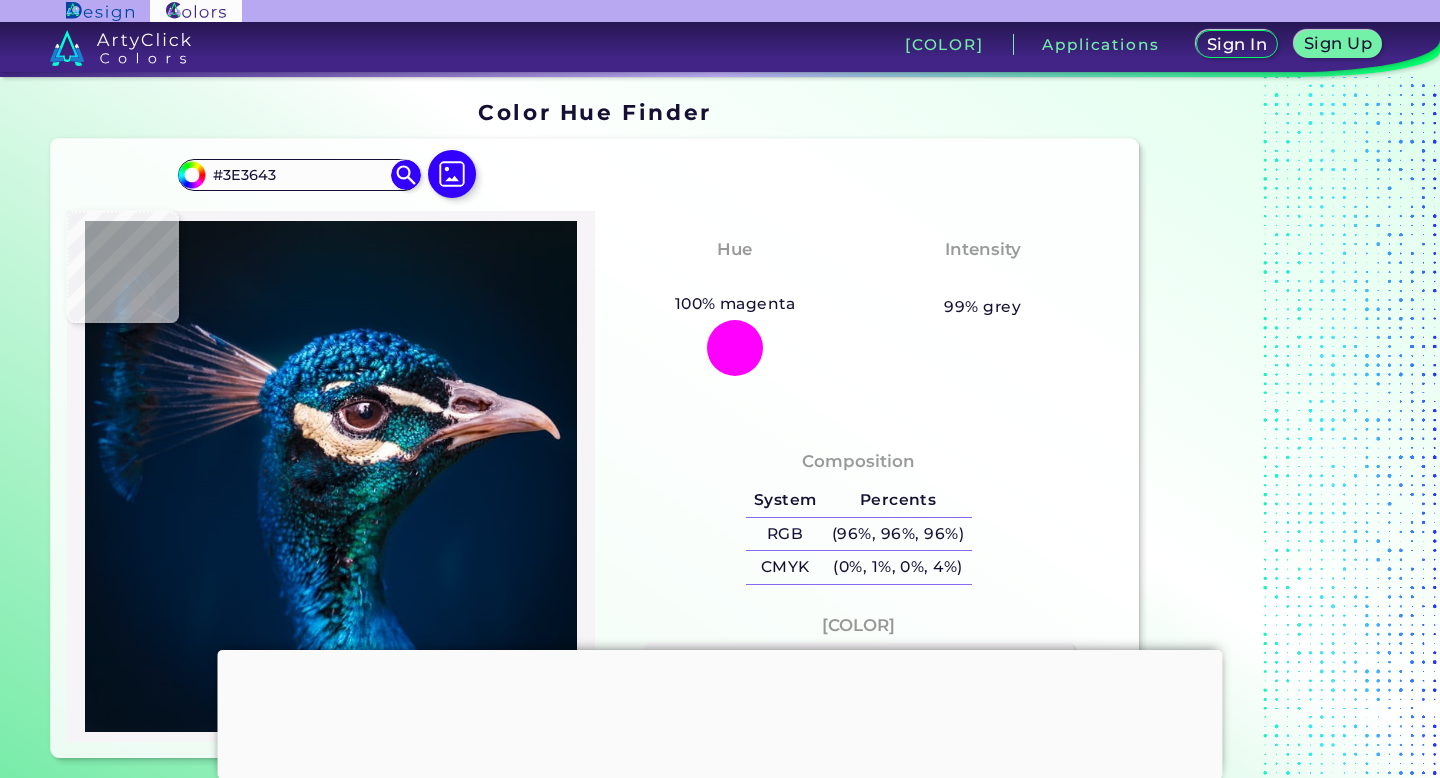 type on "#675360" 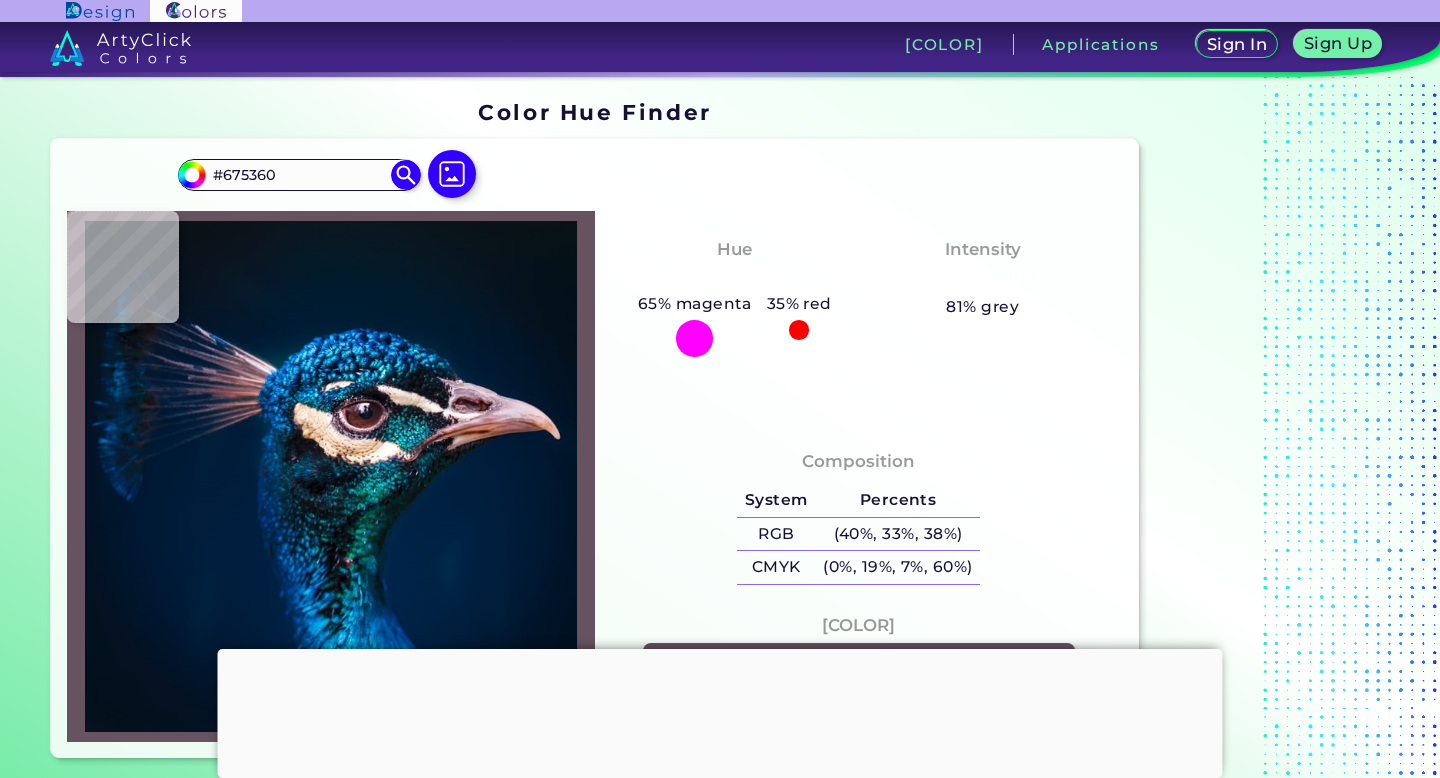 type on "#574451" 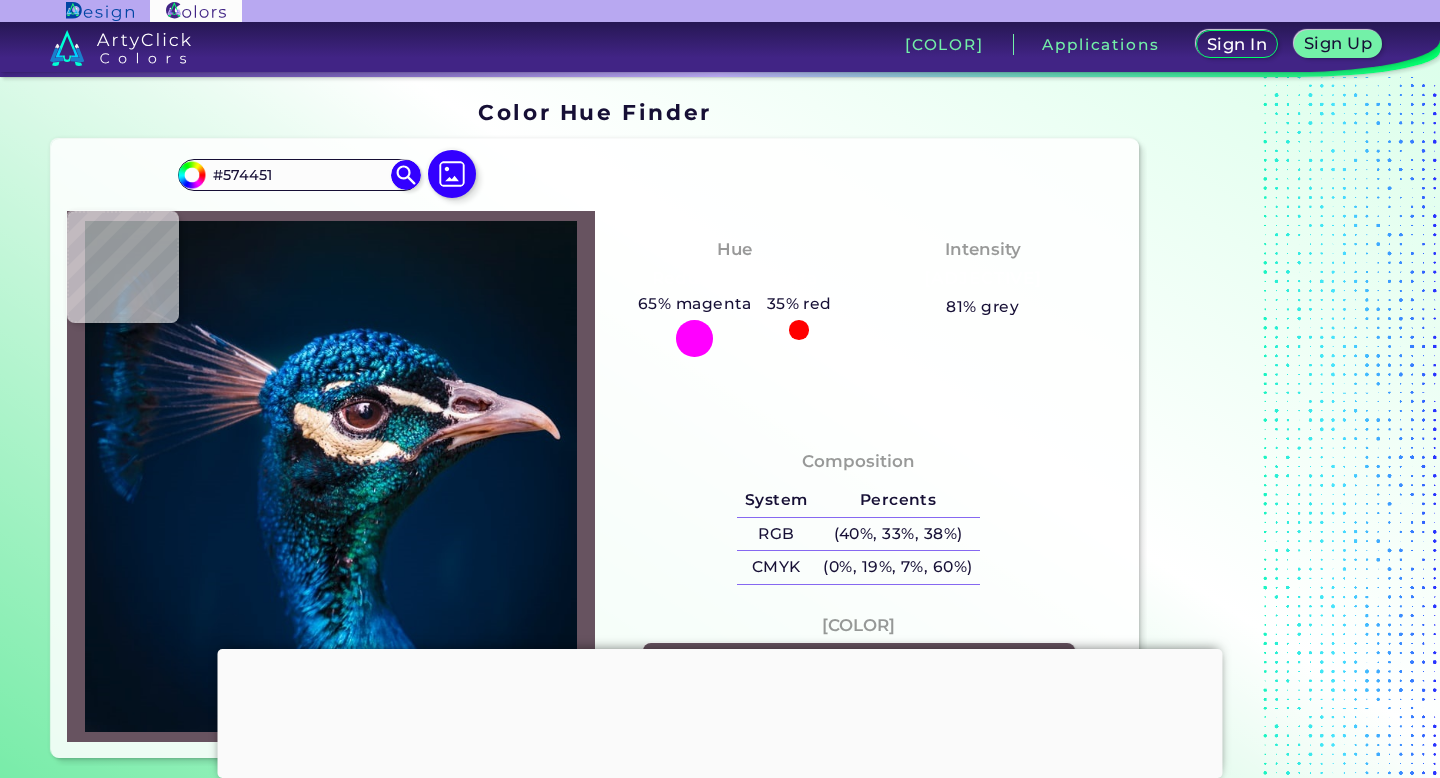 type on "[HEX]" 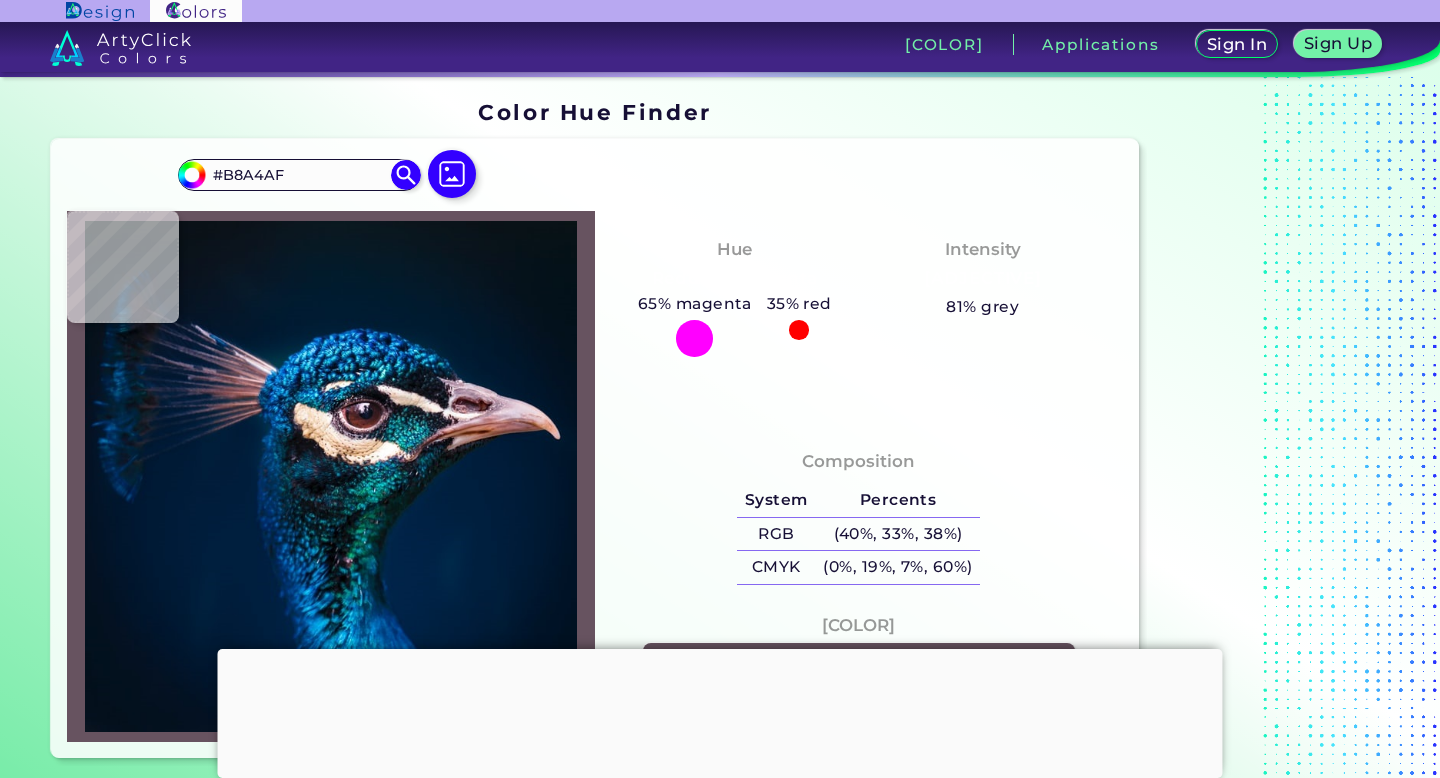 type on "#b59fa6" 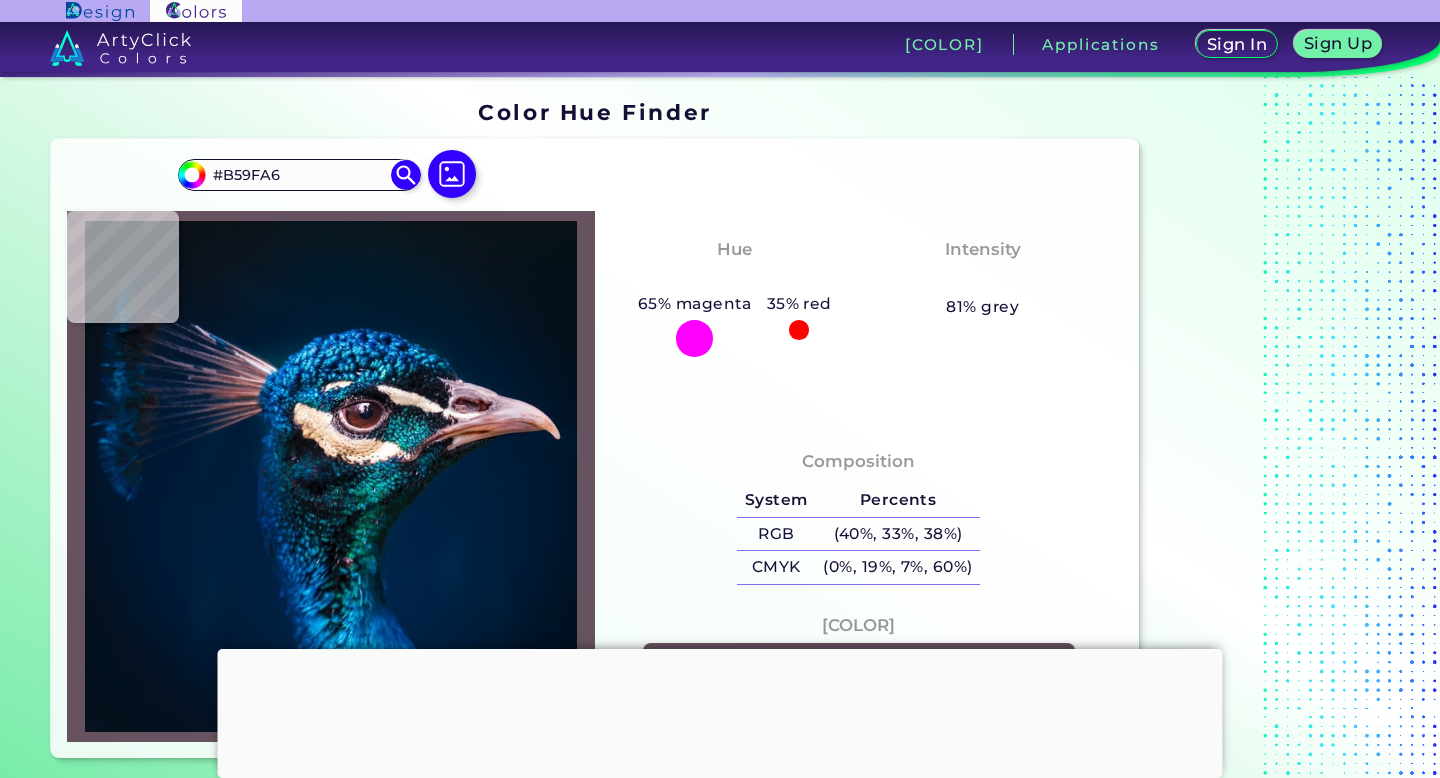 type on "#e9cbd2" 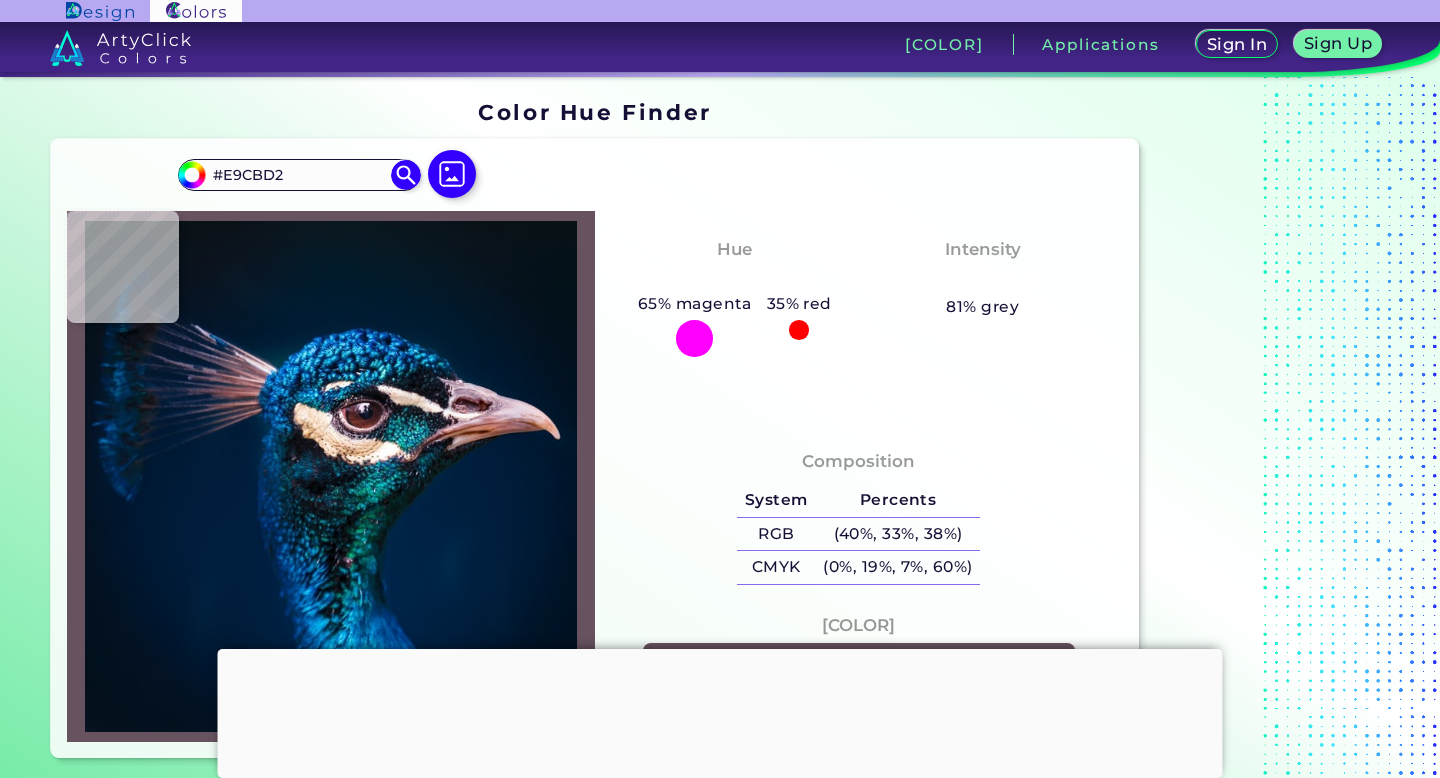 type on "#b57e8b" 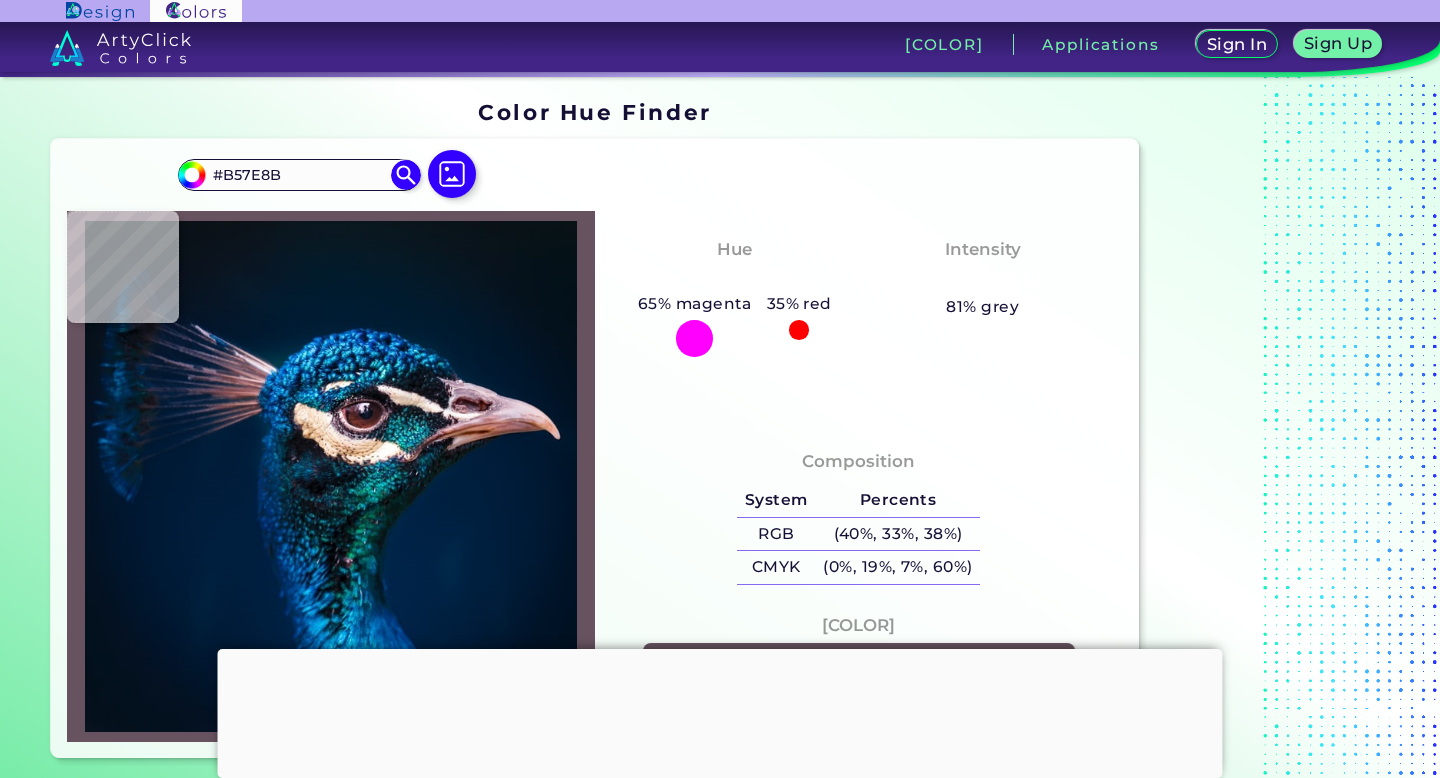 type on "#b7737f" 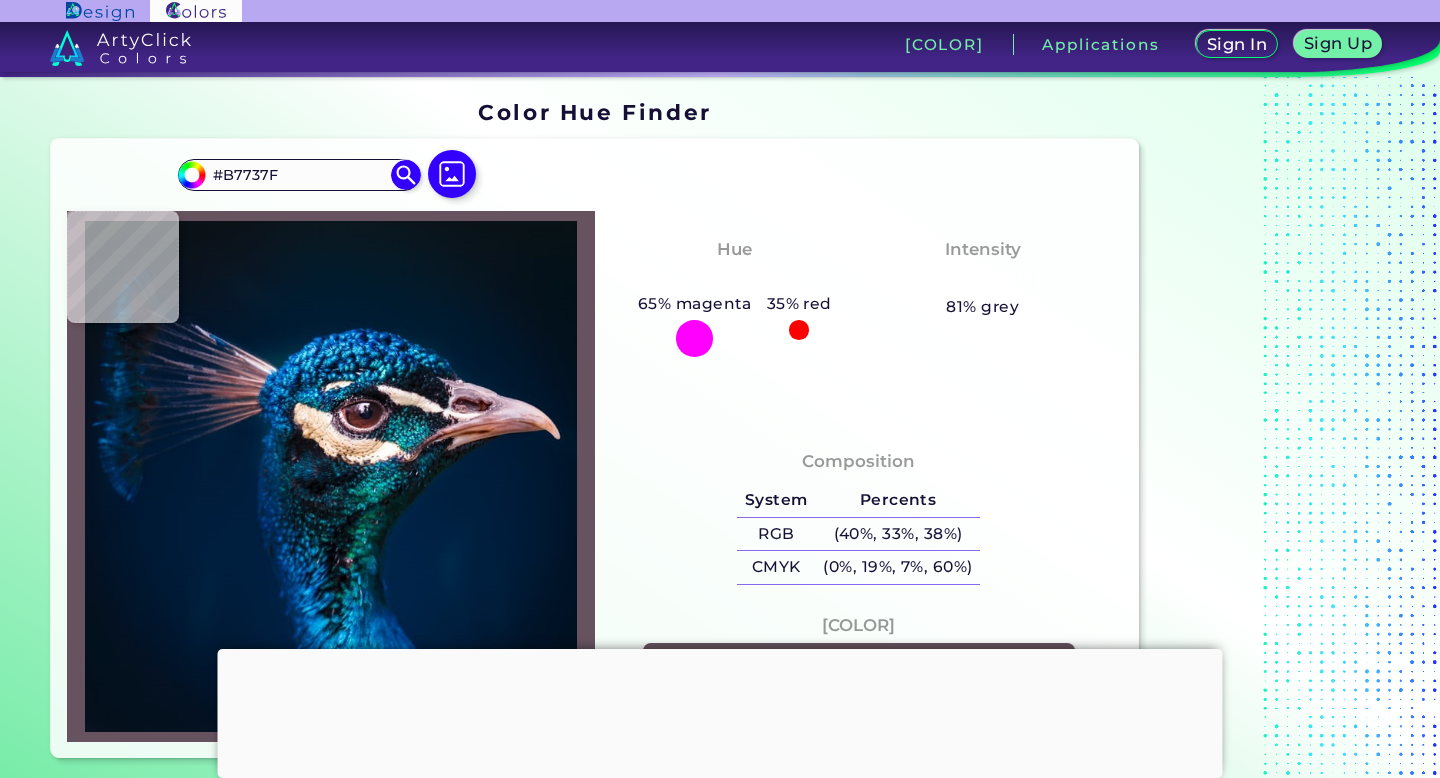 type on "#b56c73" 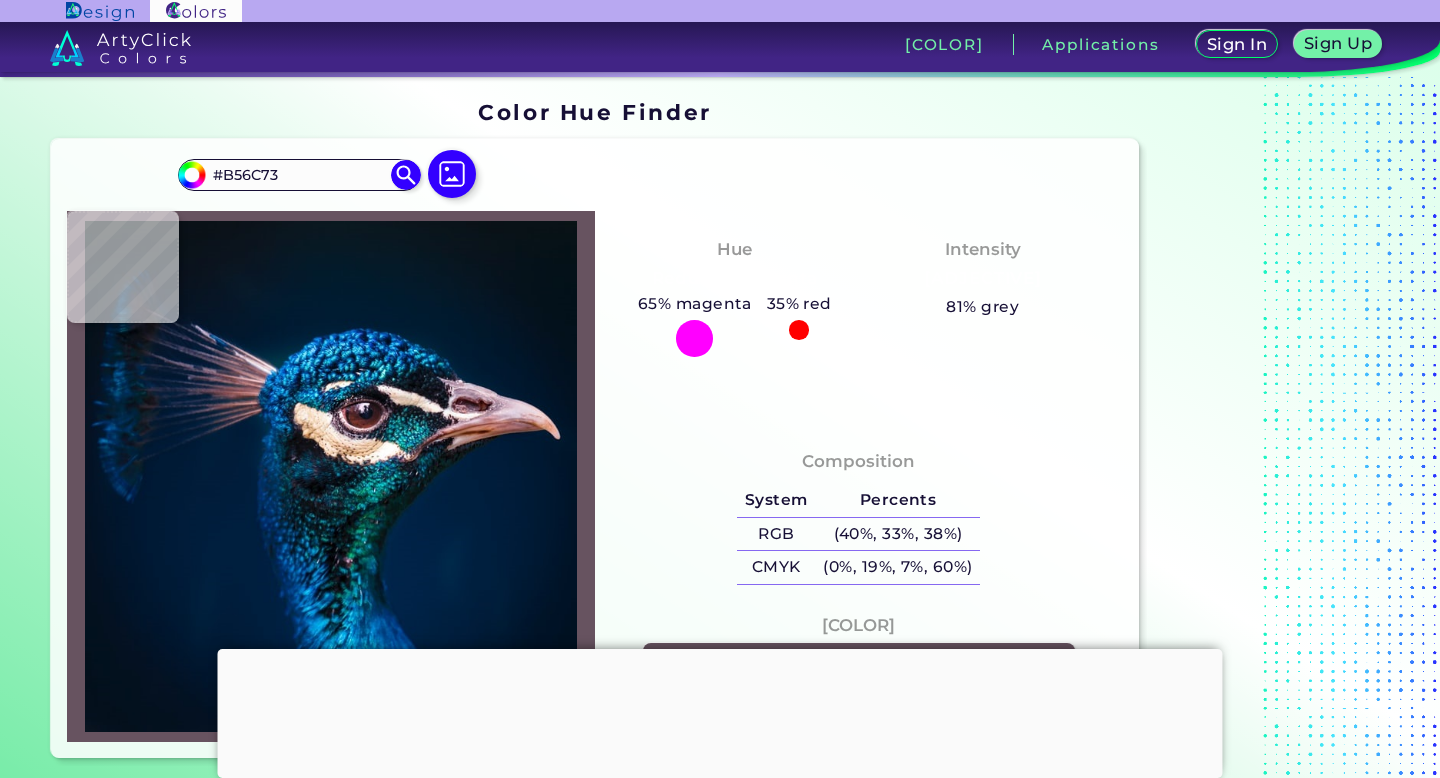 type on "#b26a75" 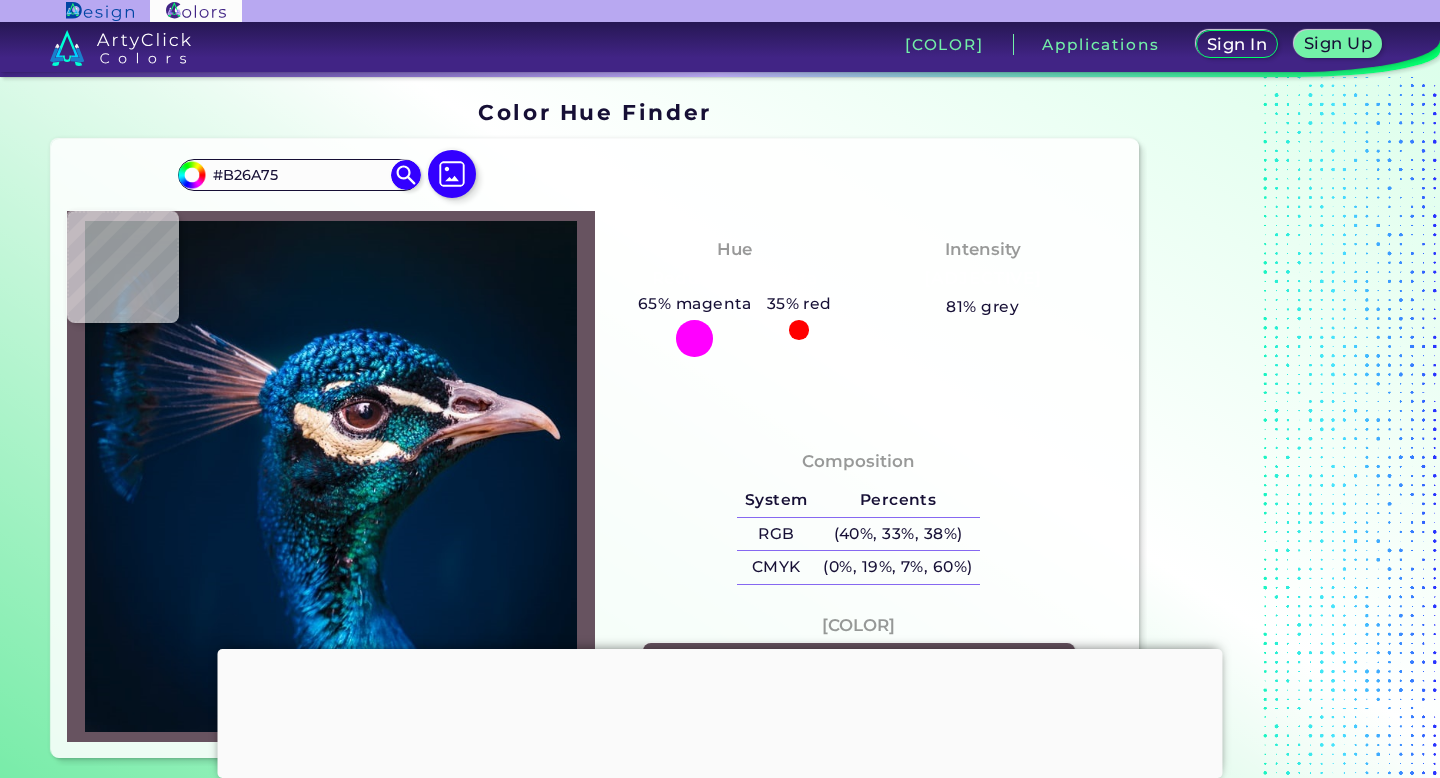 type on "#6b3940" 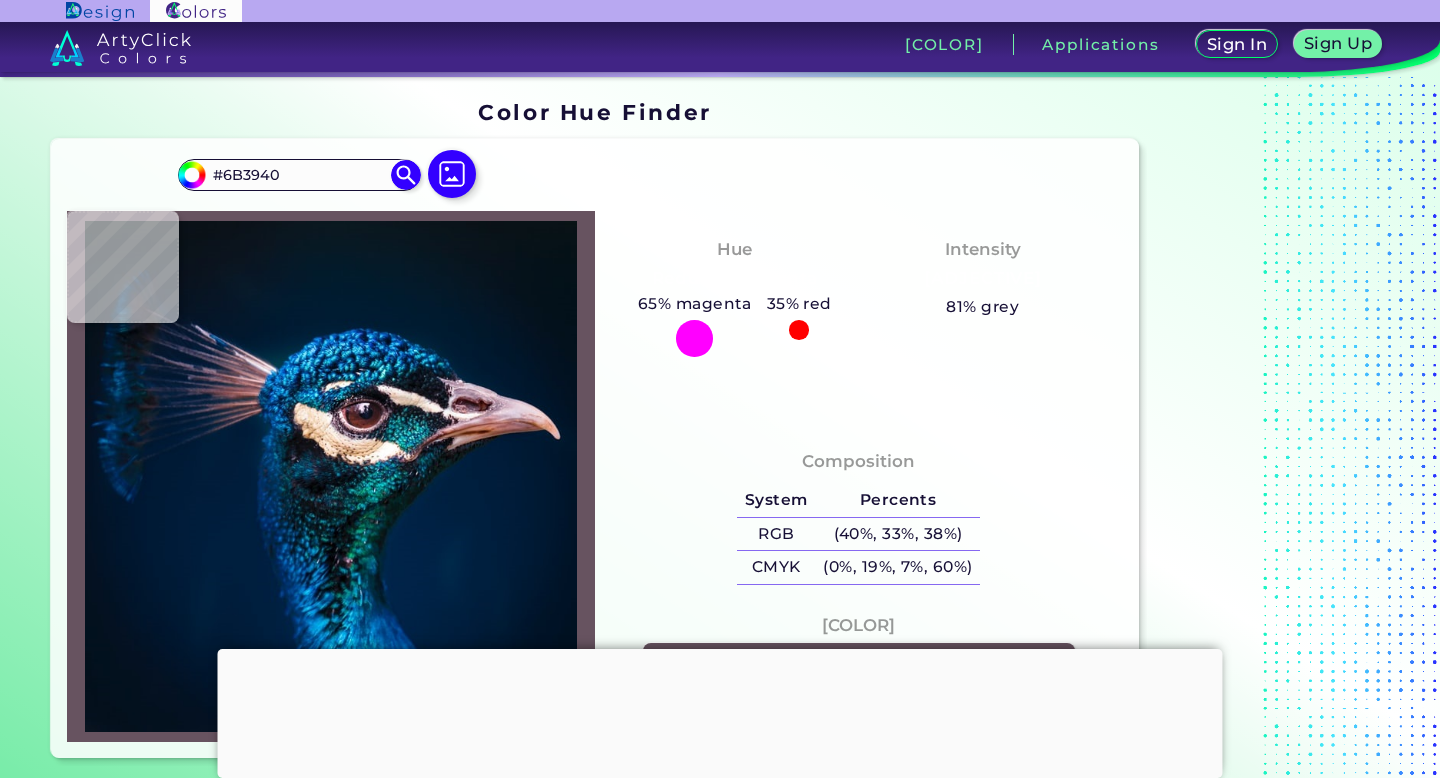 type on "#492529" 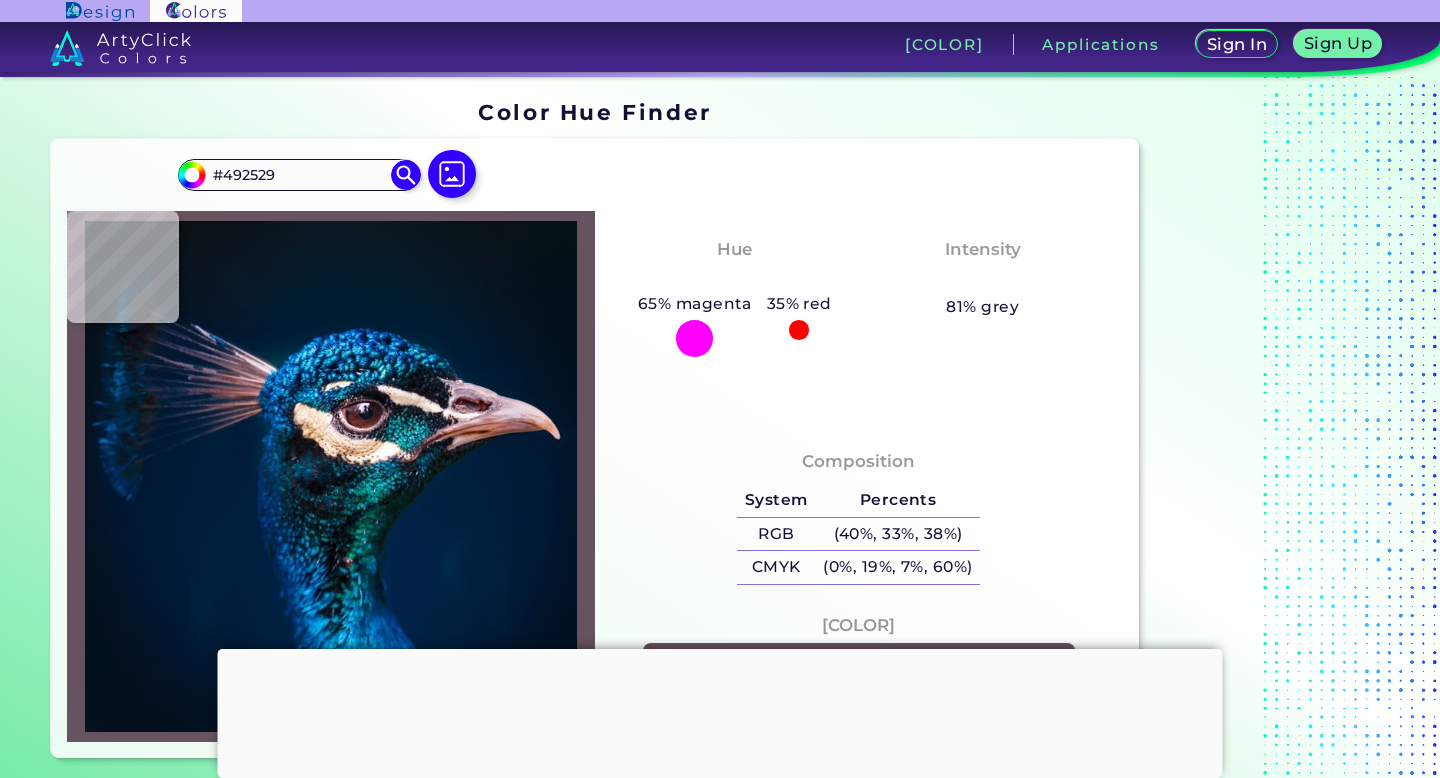 type on "#5a383d" 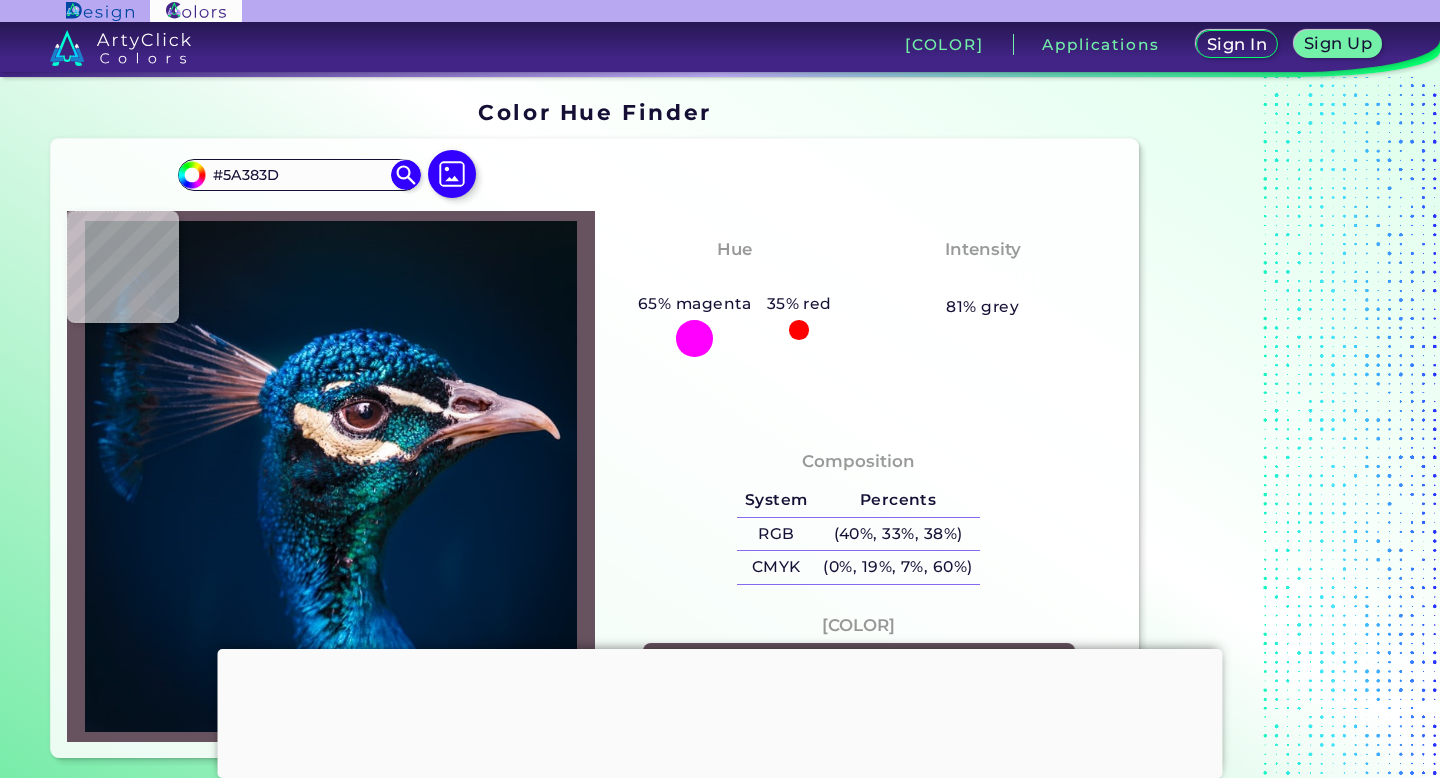 type on "#805a62" 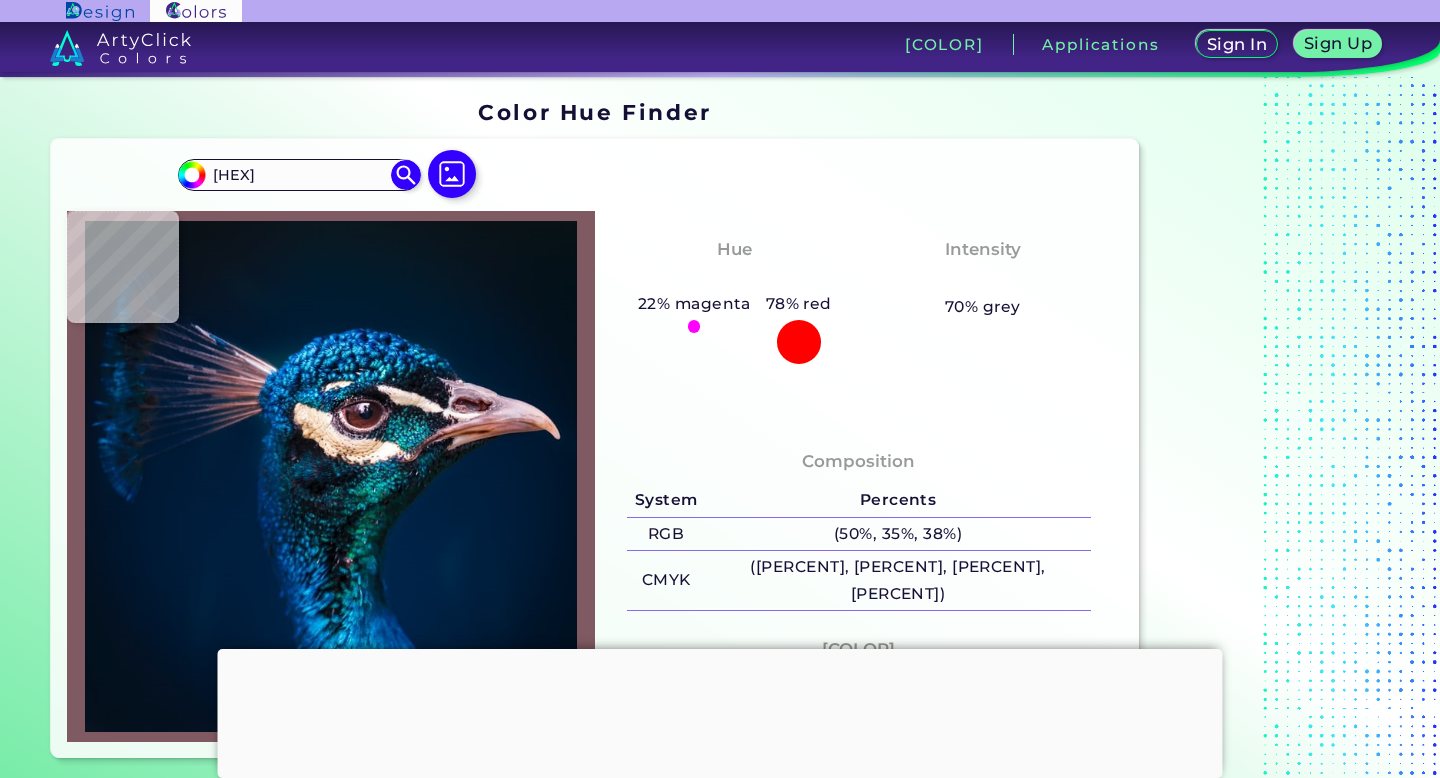 type on "#4a2930" 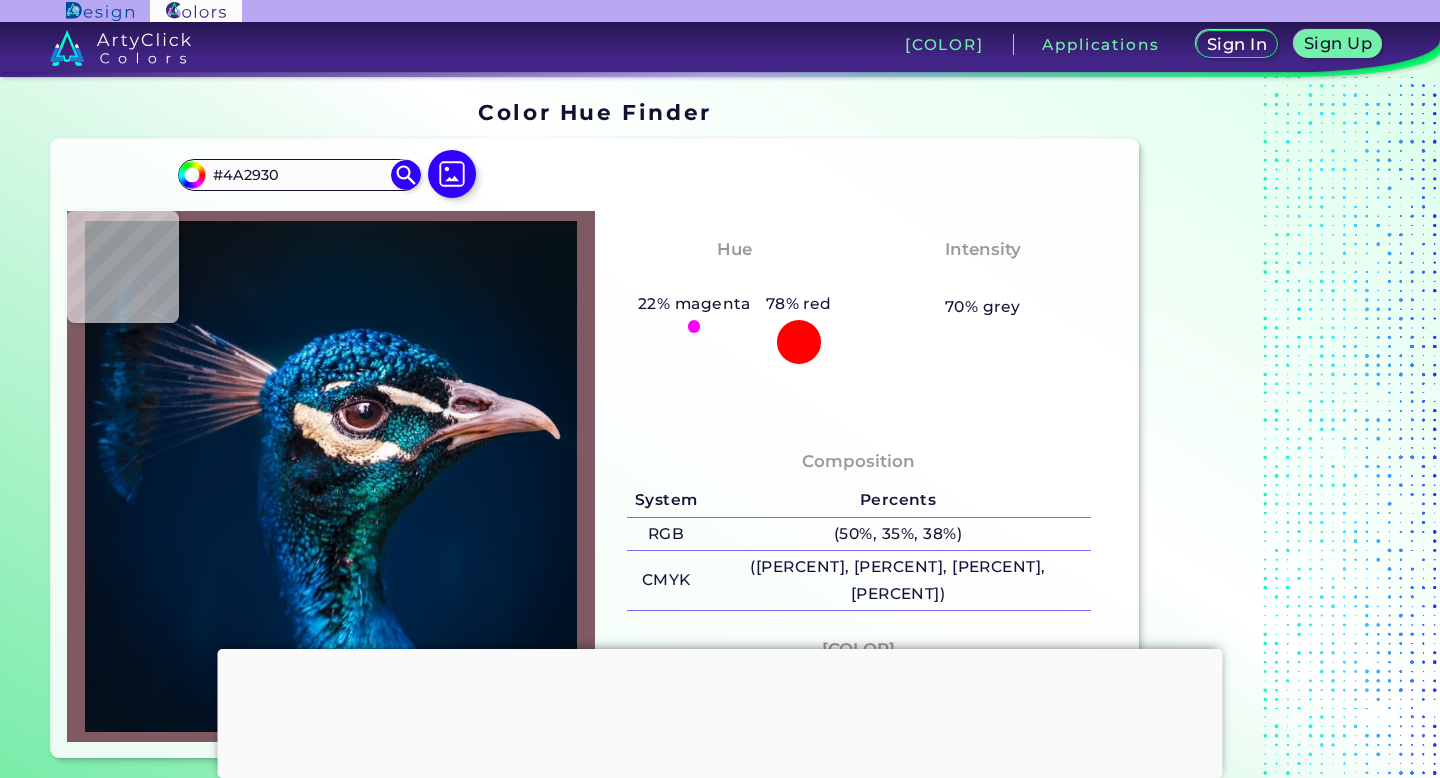 type on "#52303c" 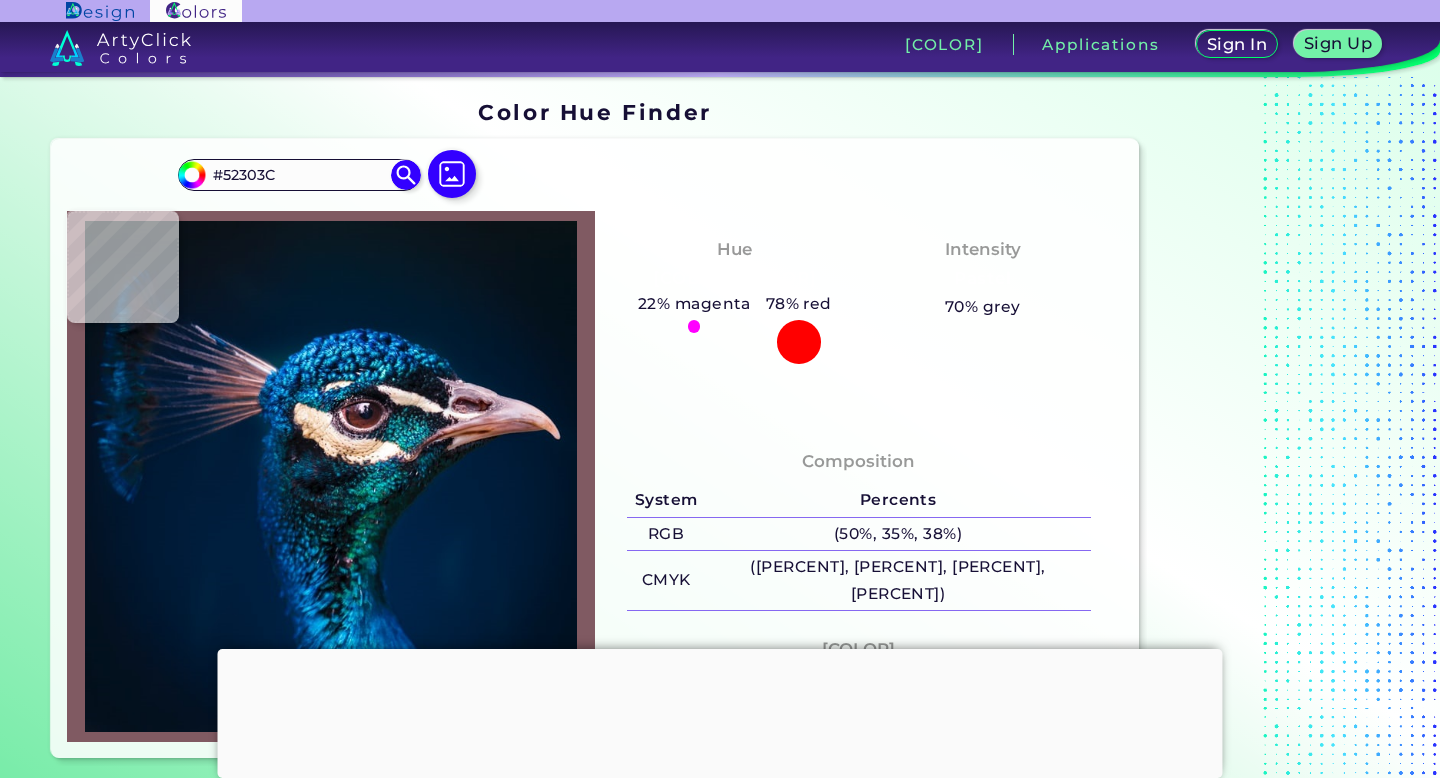 type on "#977787" 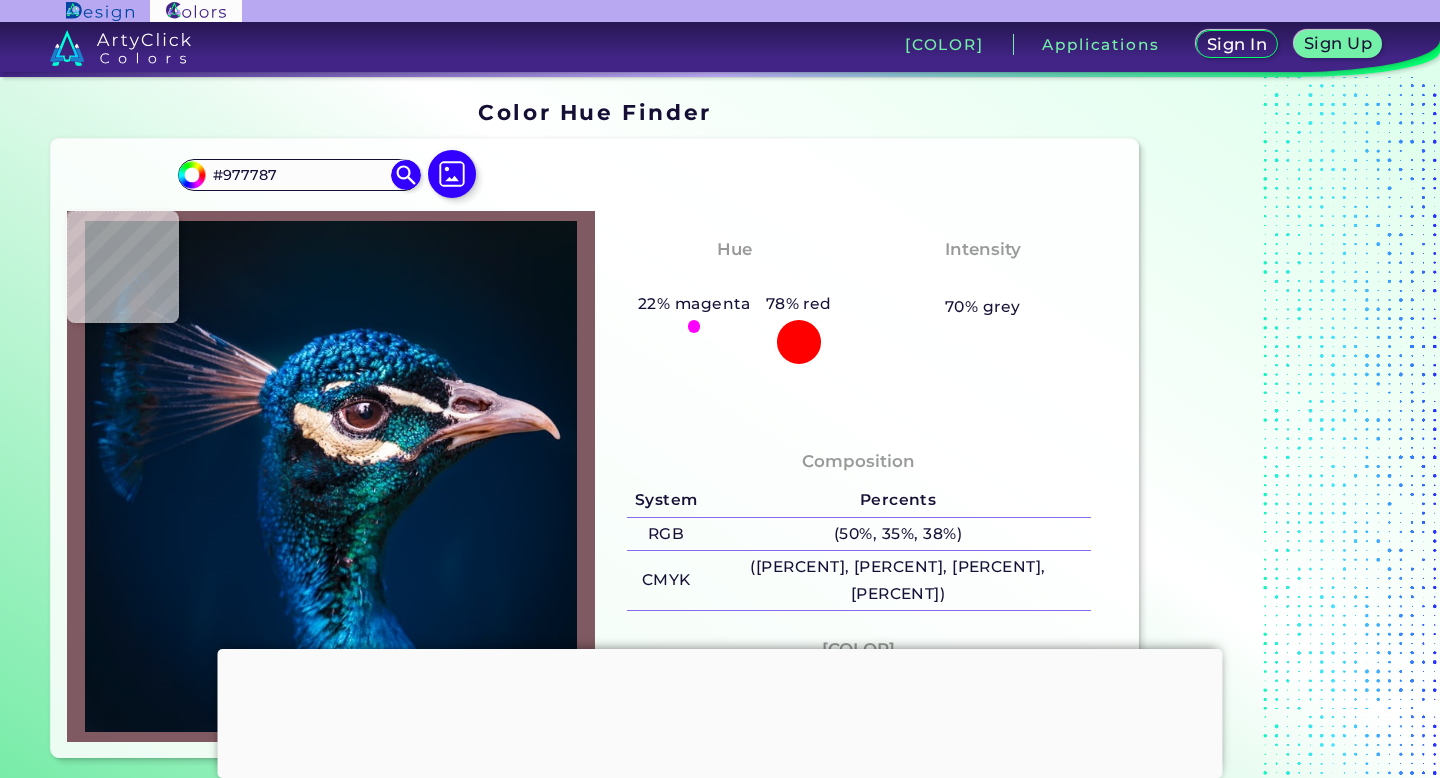 type on "#f2d2e3" 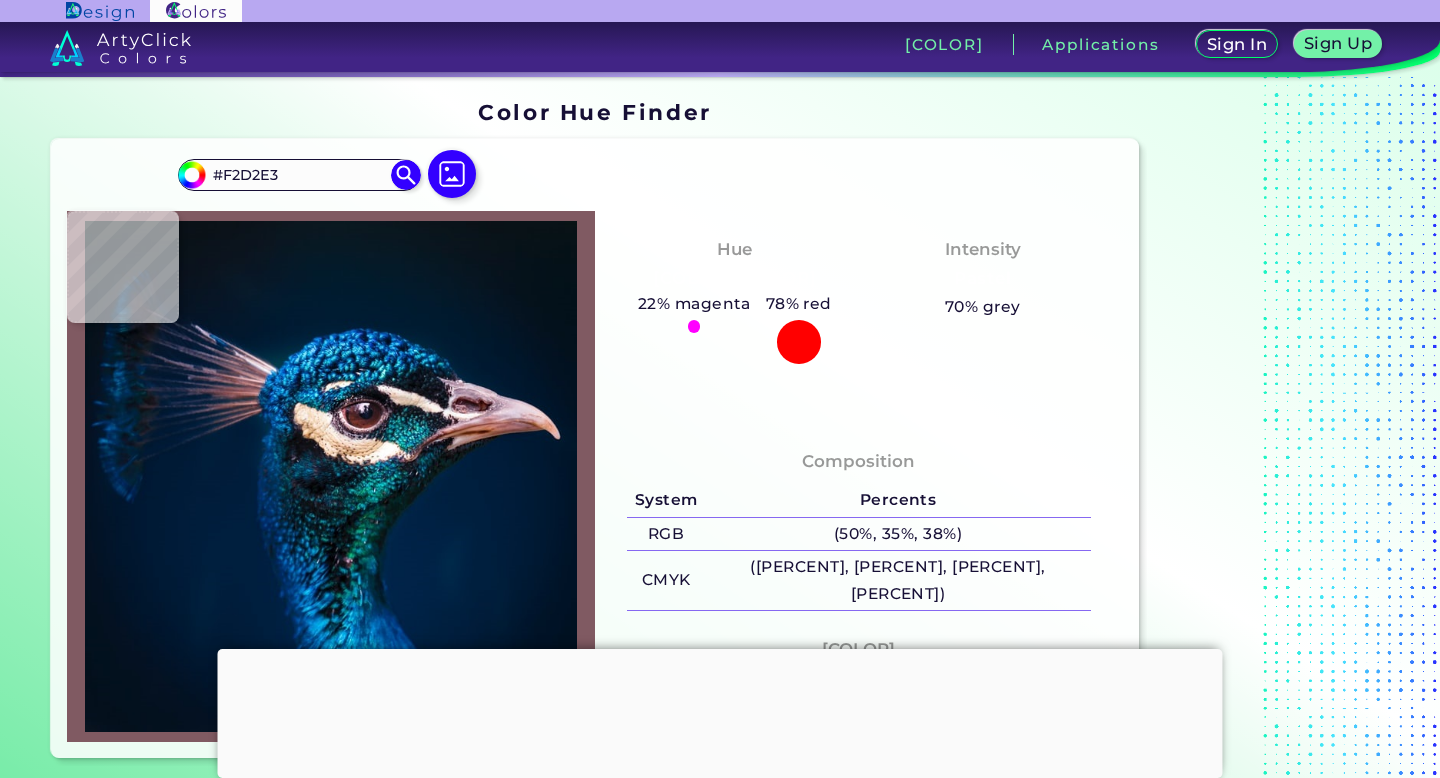 type on "#f6d1e0" 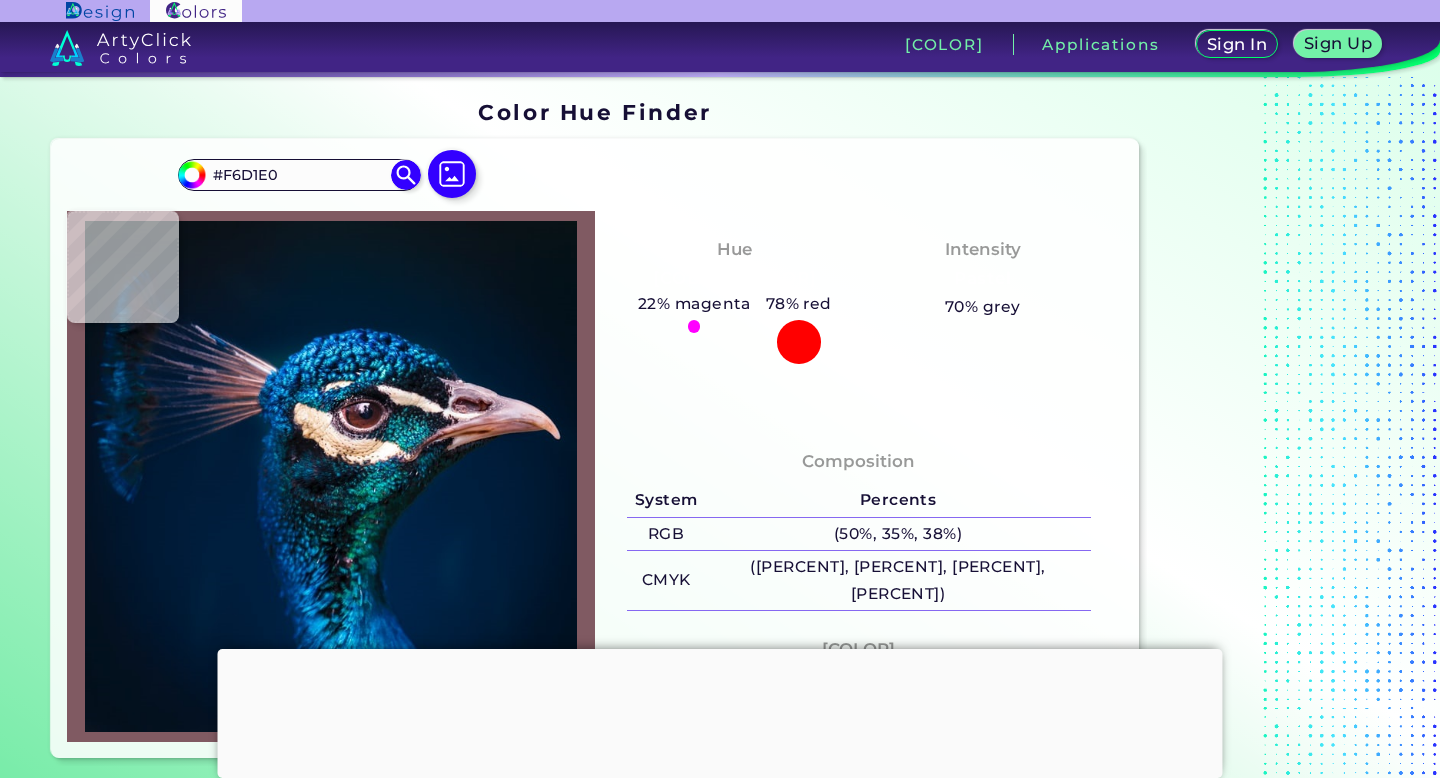 type on "#d4a6b1" 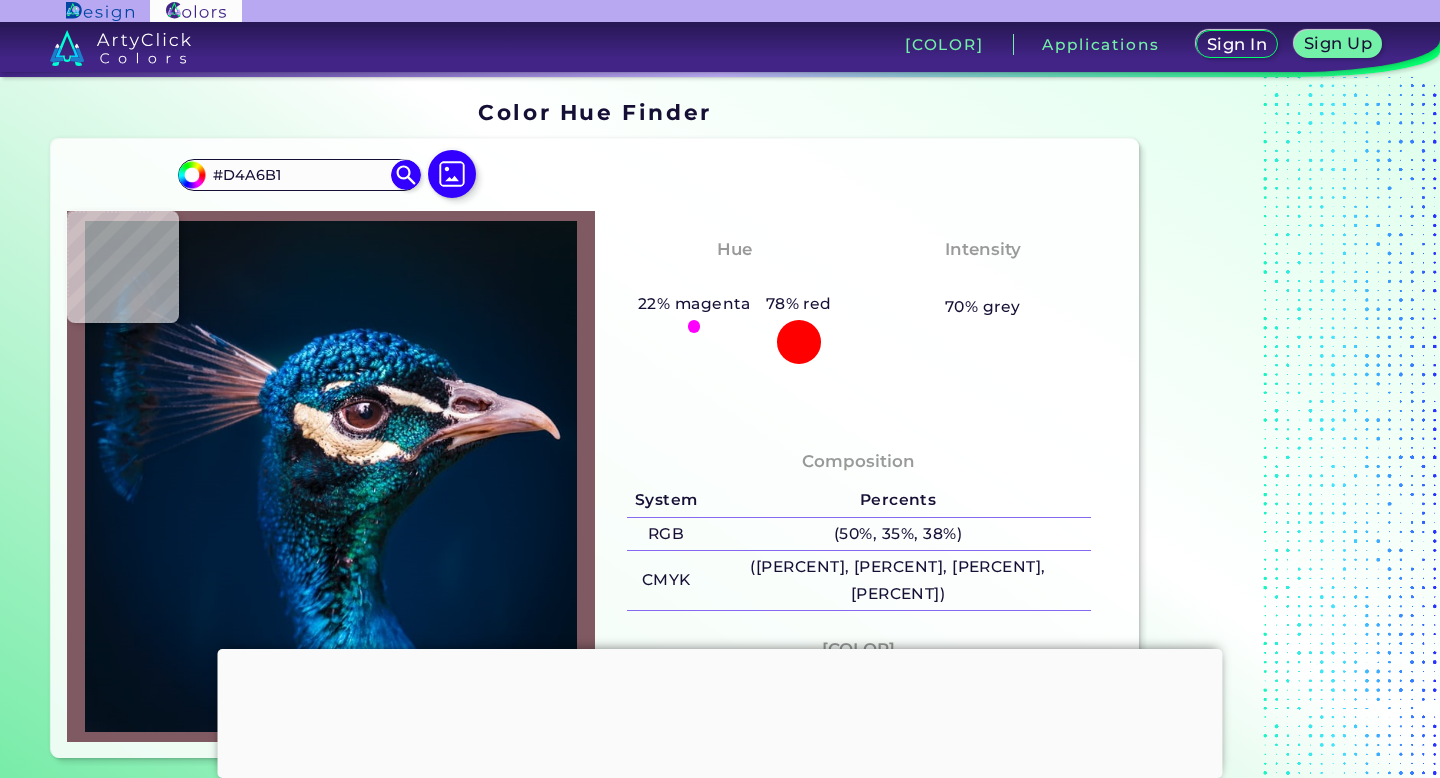 type on "[HEX]" 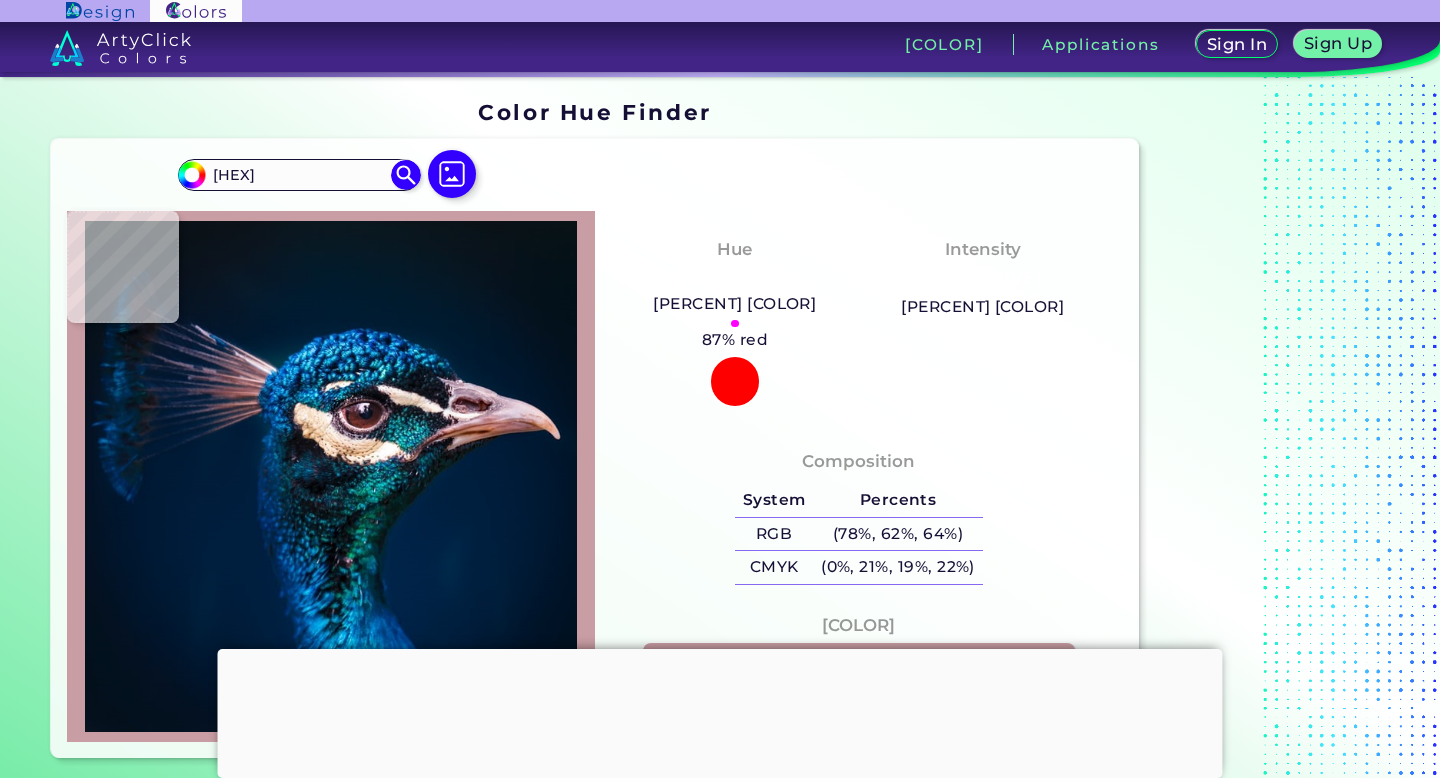 type on "[HEX]" 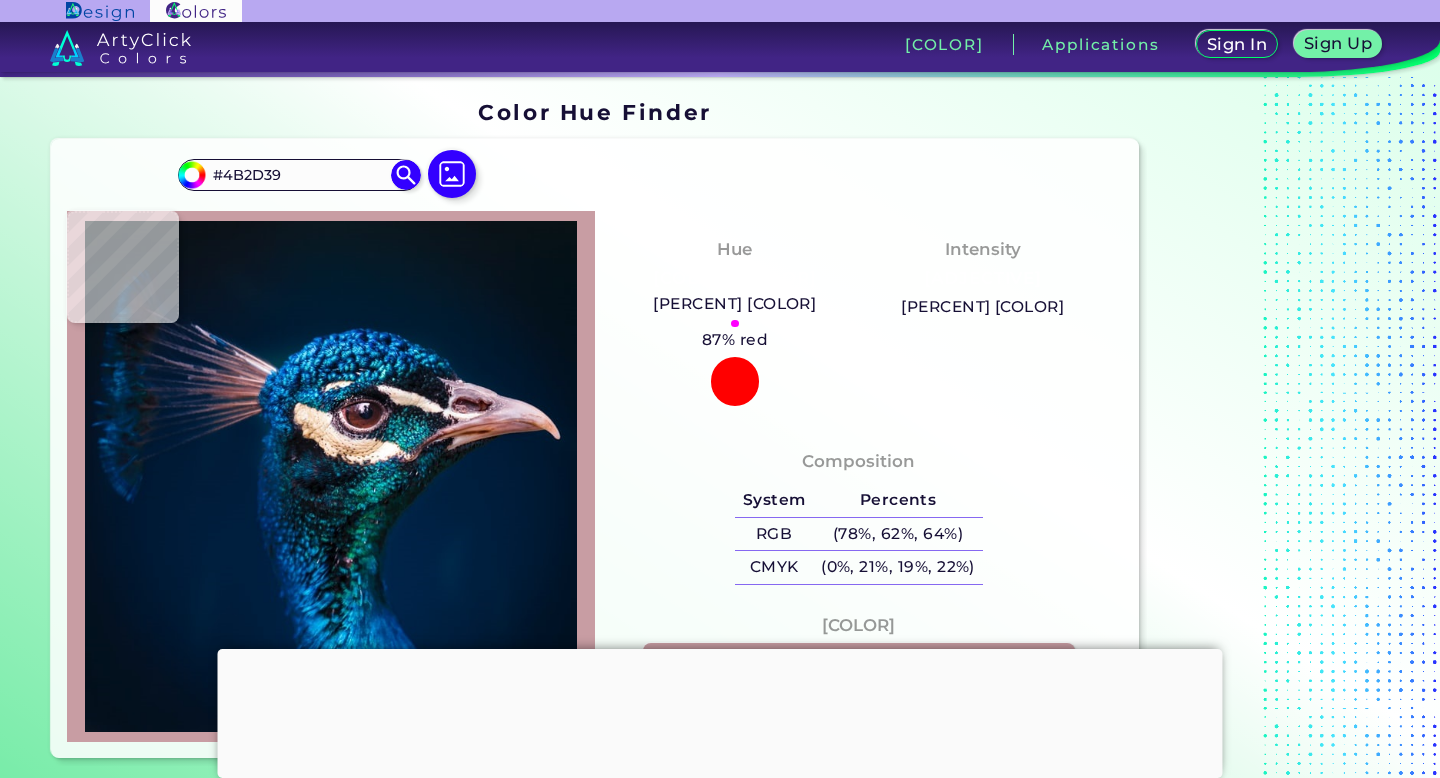 type on "[HEX]" 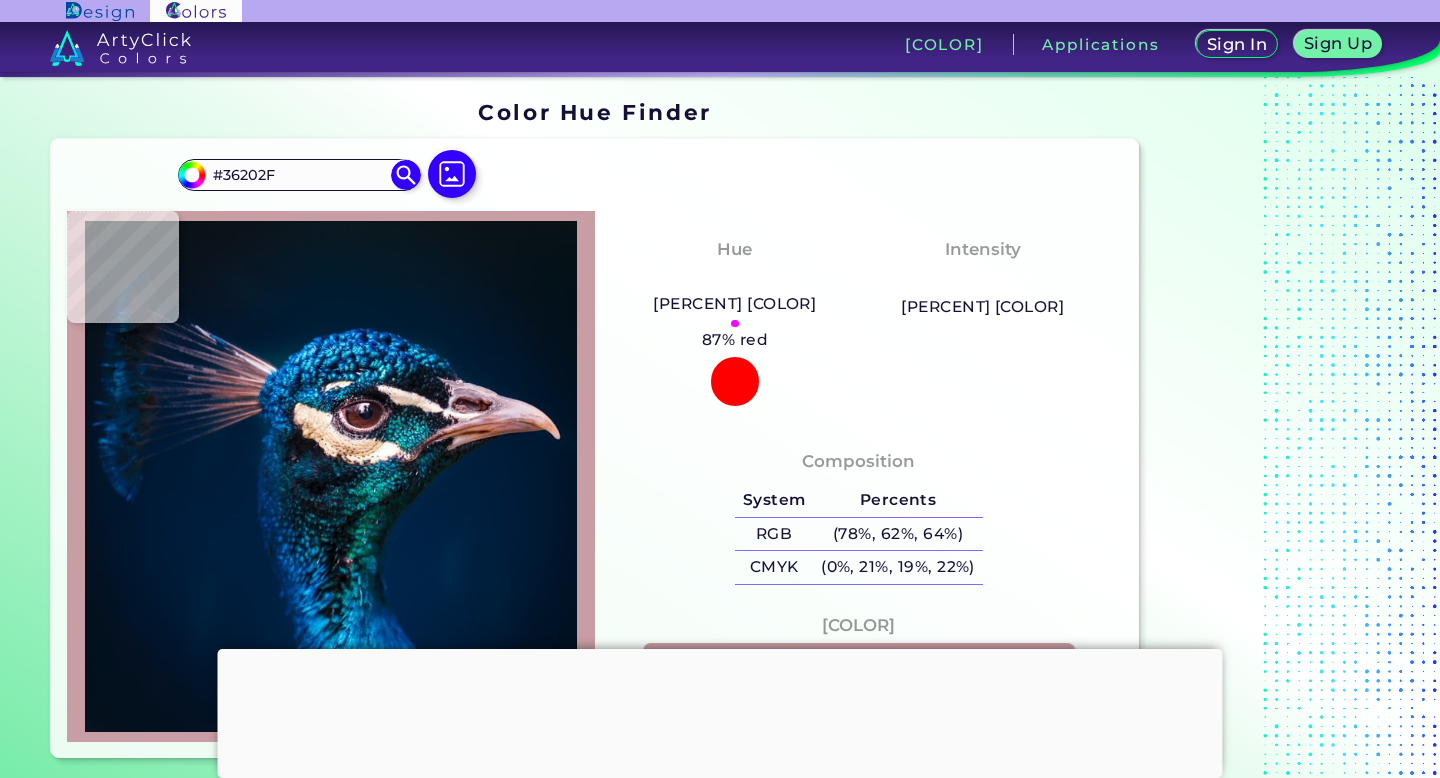 type on "#342434" 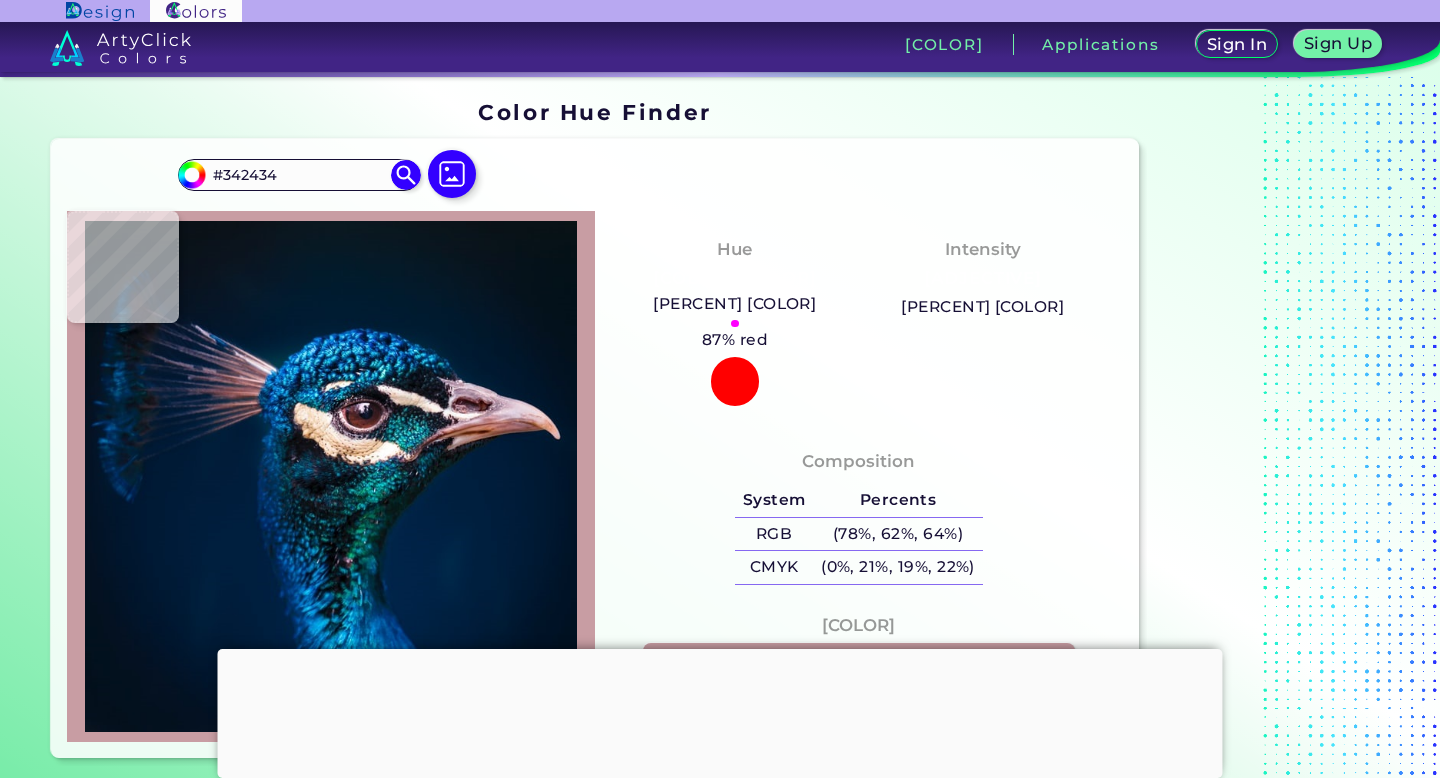 type on "#827486" 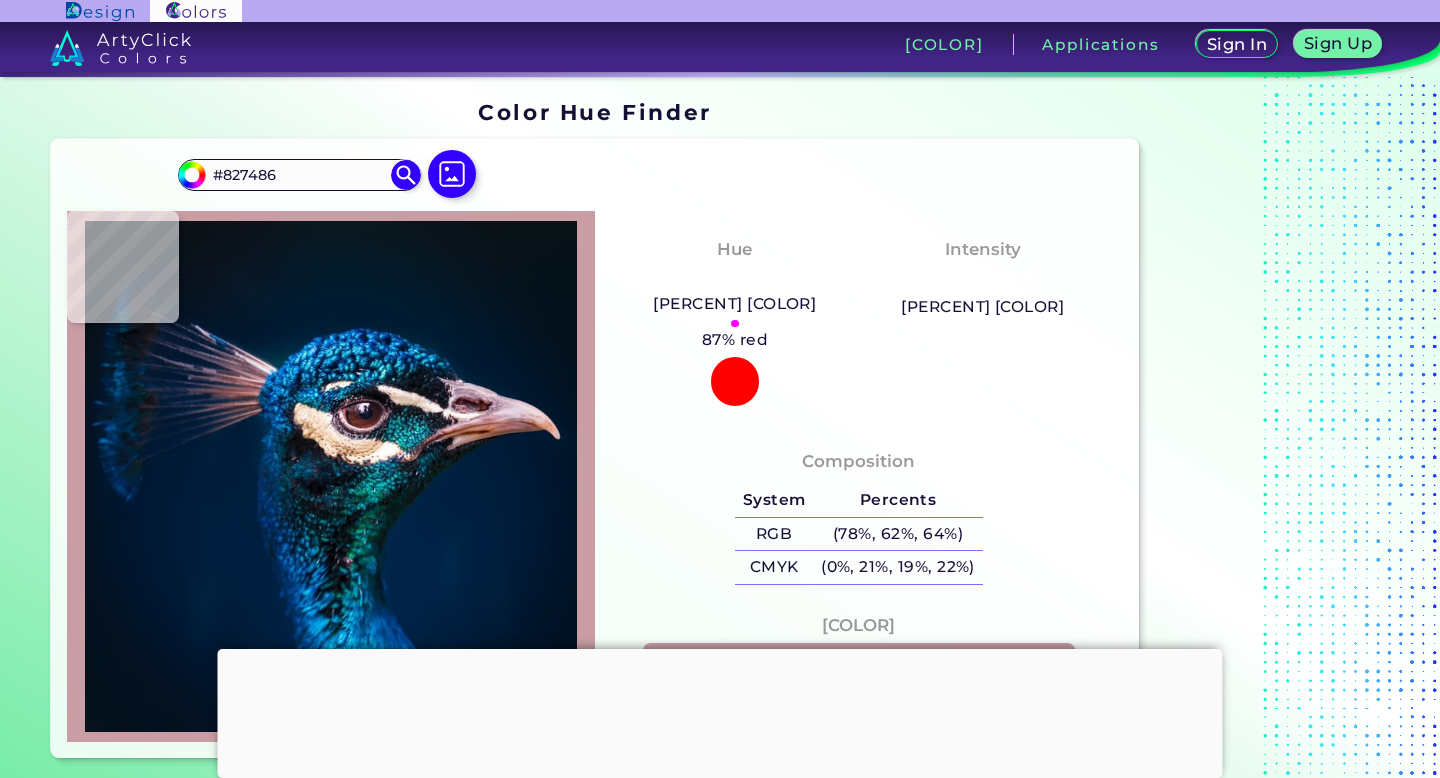 type on "#2e192c" 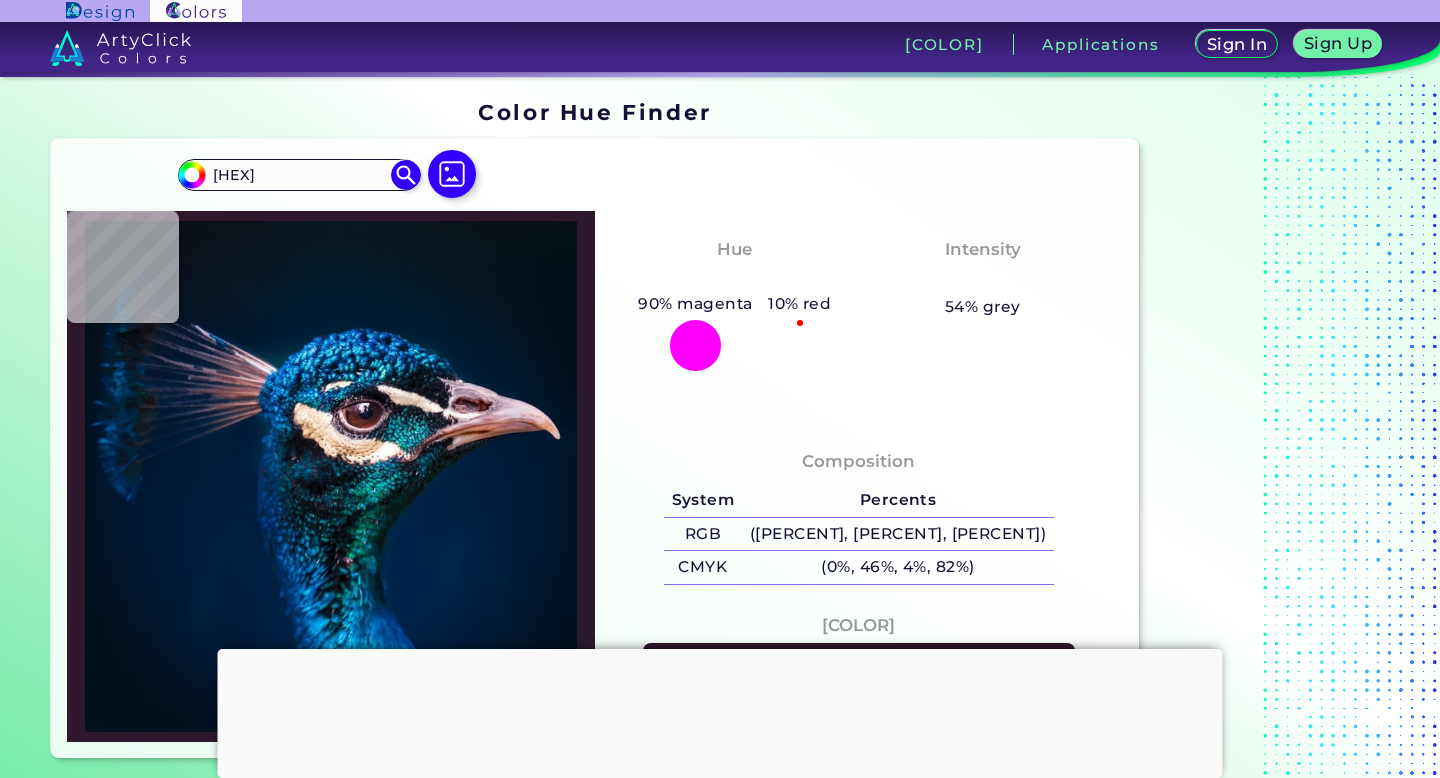 type on "#846e79" 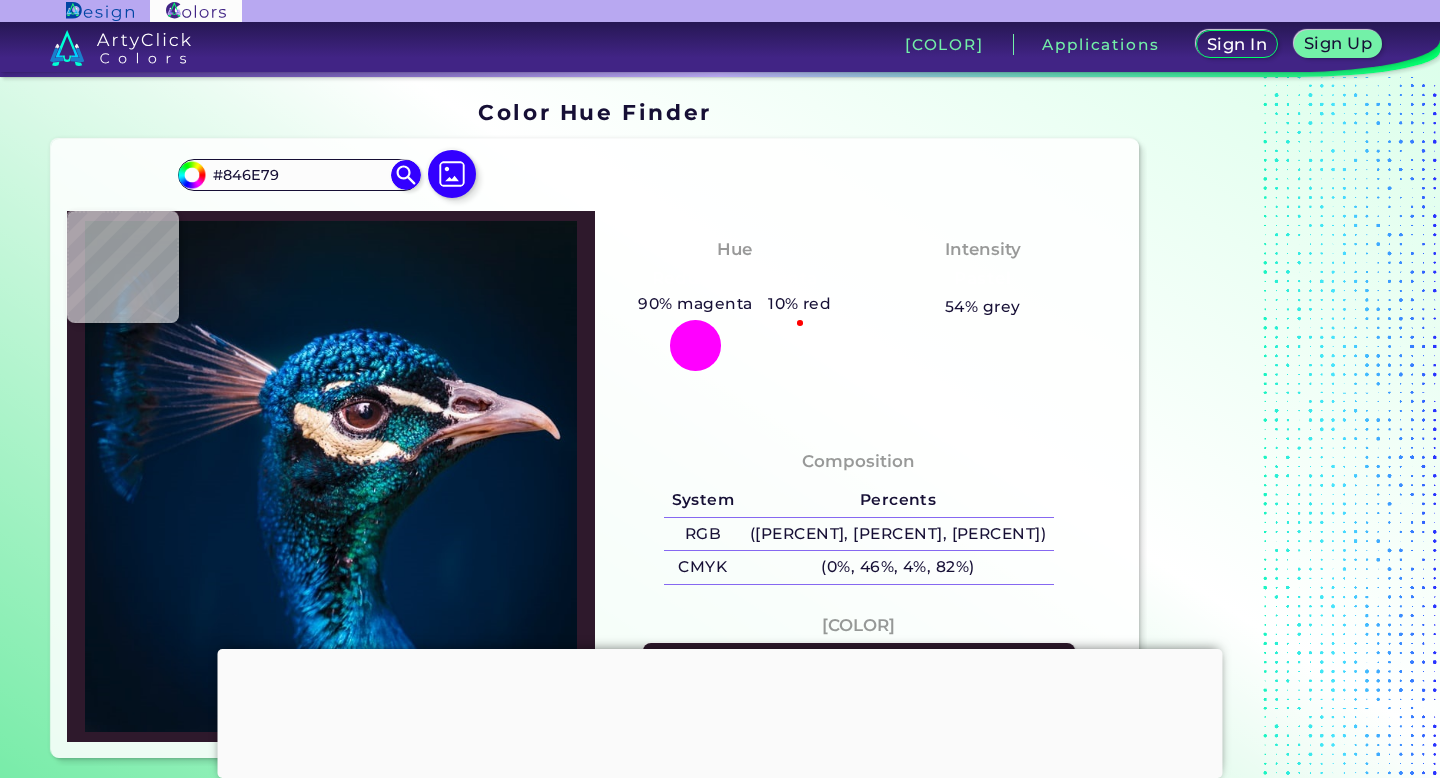 type on "[HEX]" 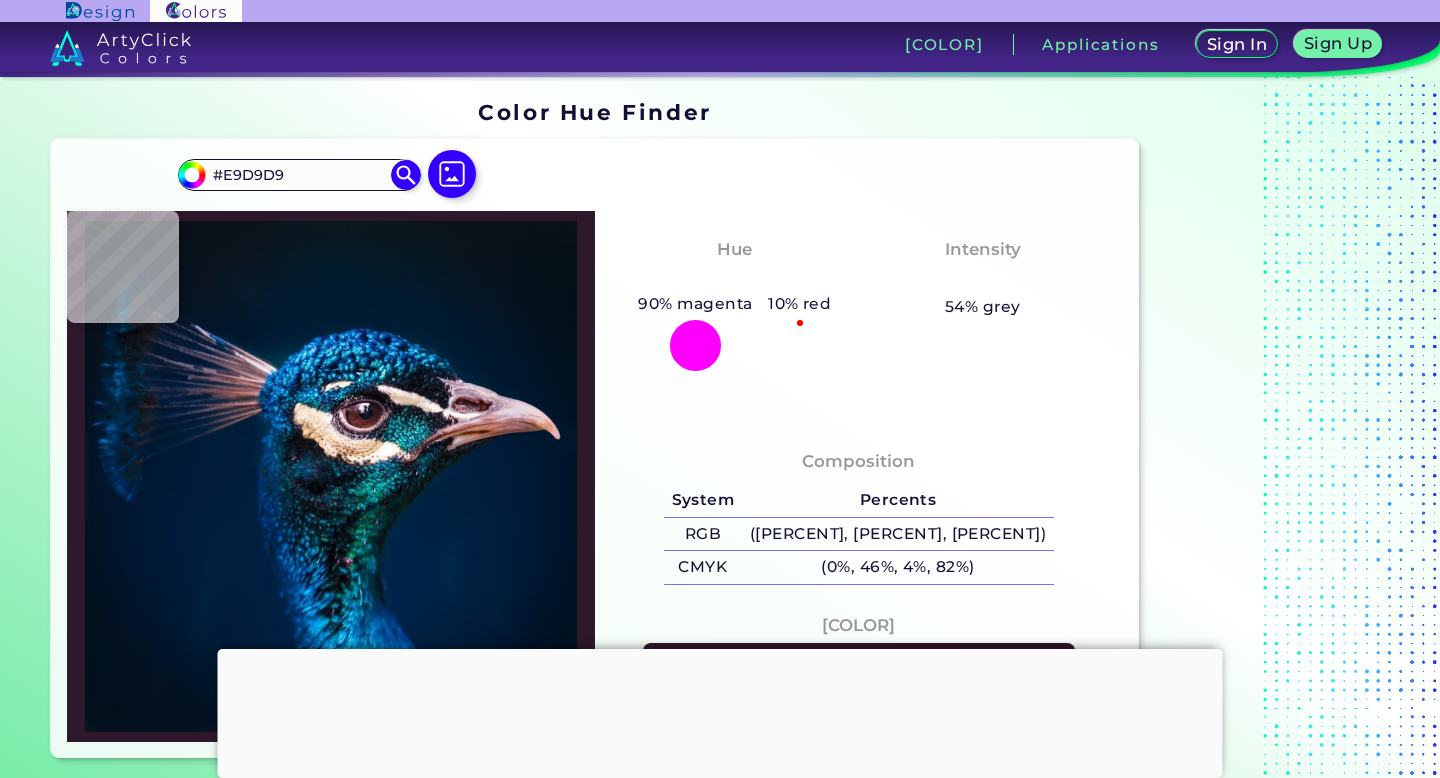 type on "#fcebde" 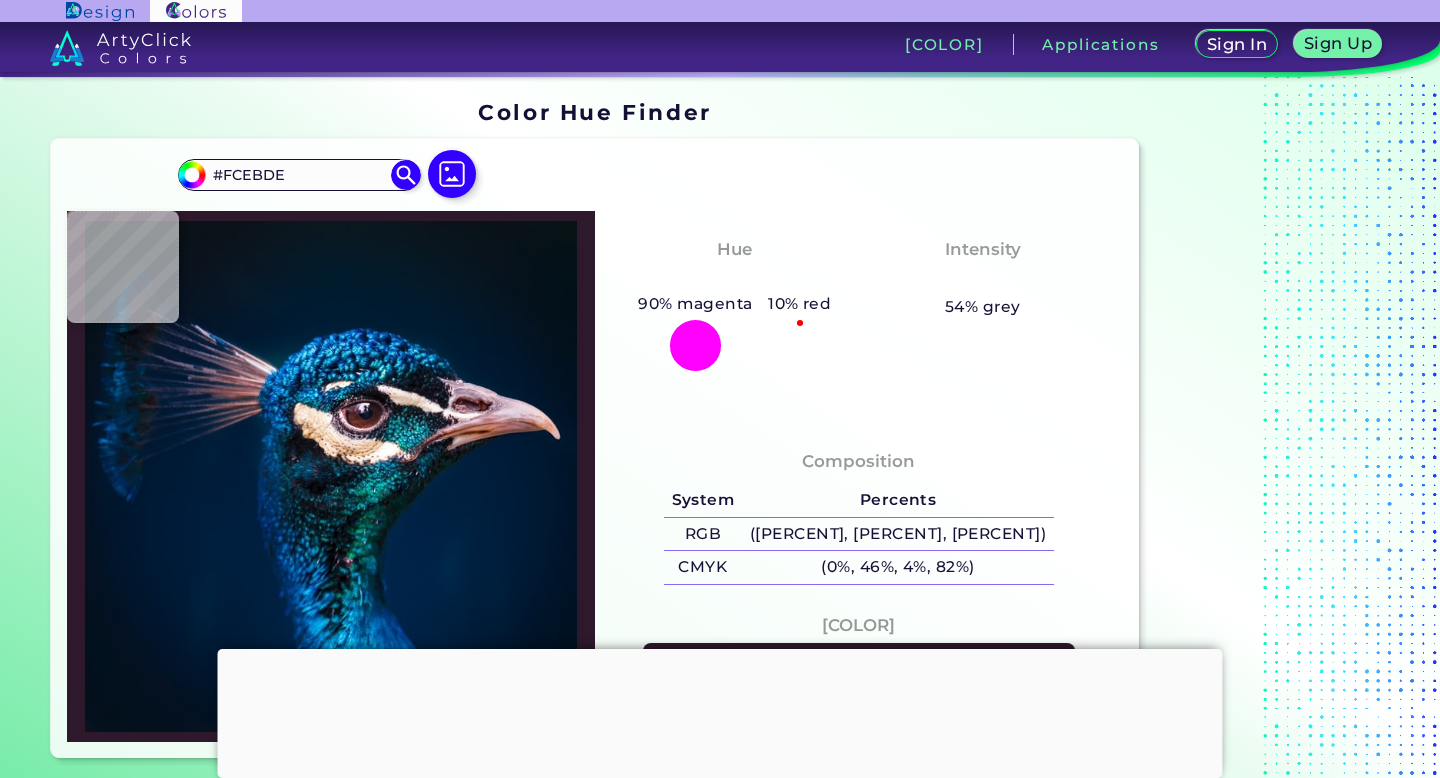 type on "[HEX]" 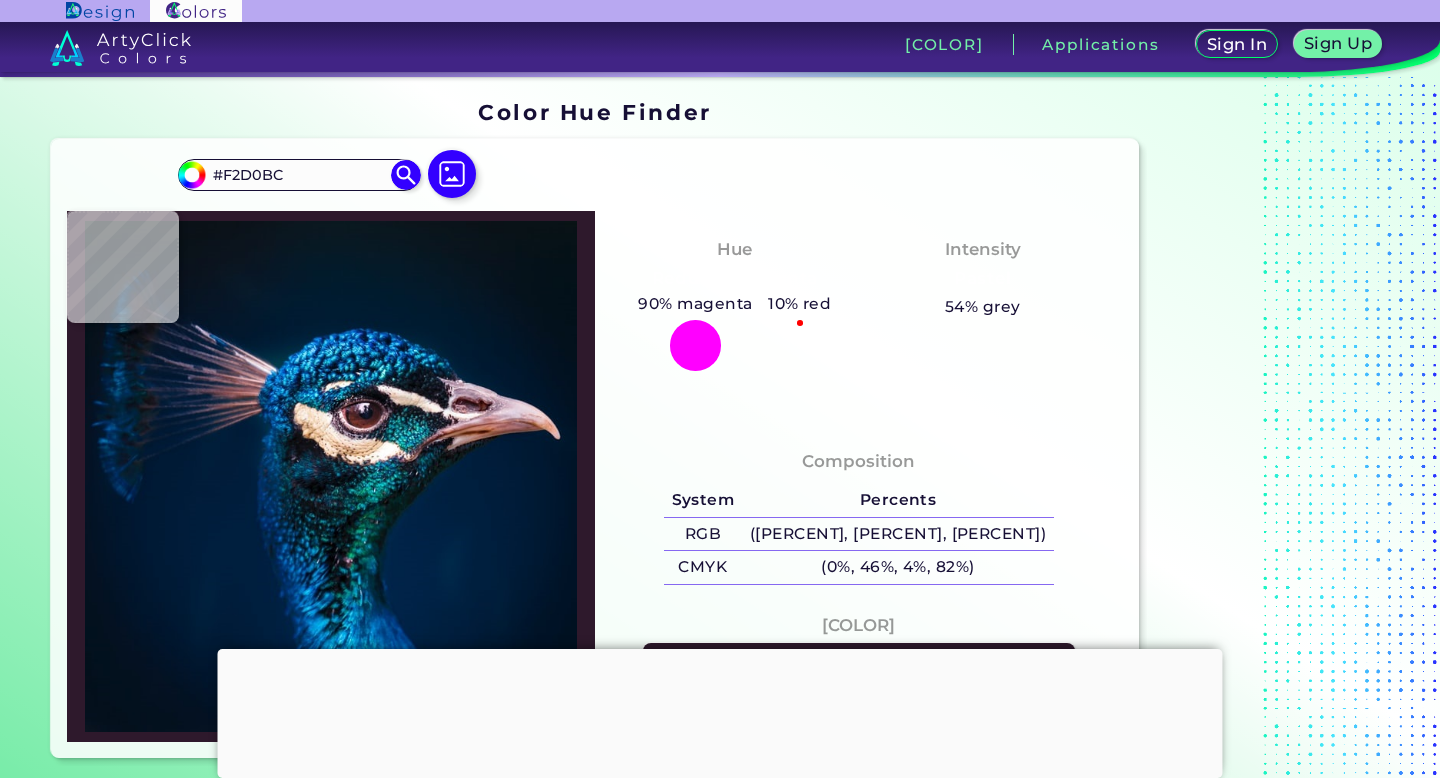 type on "#ca977b" 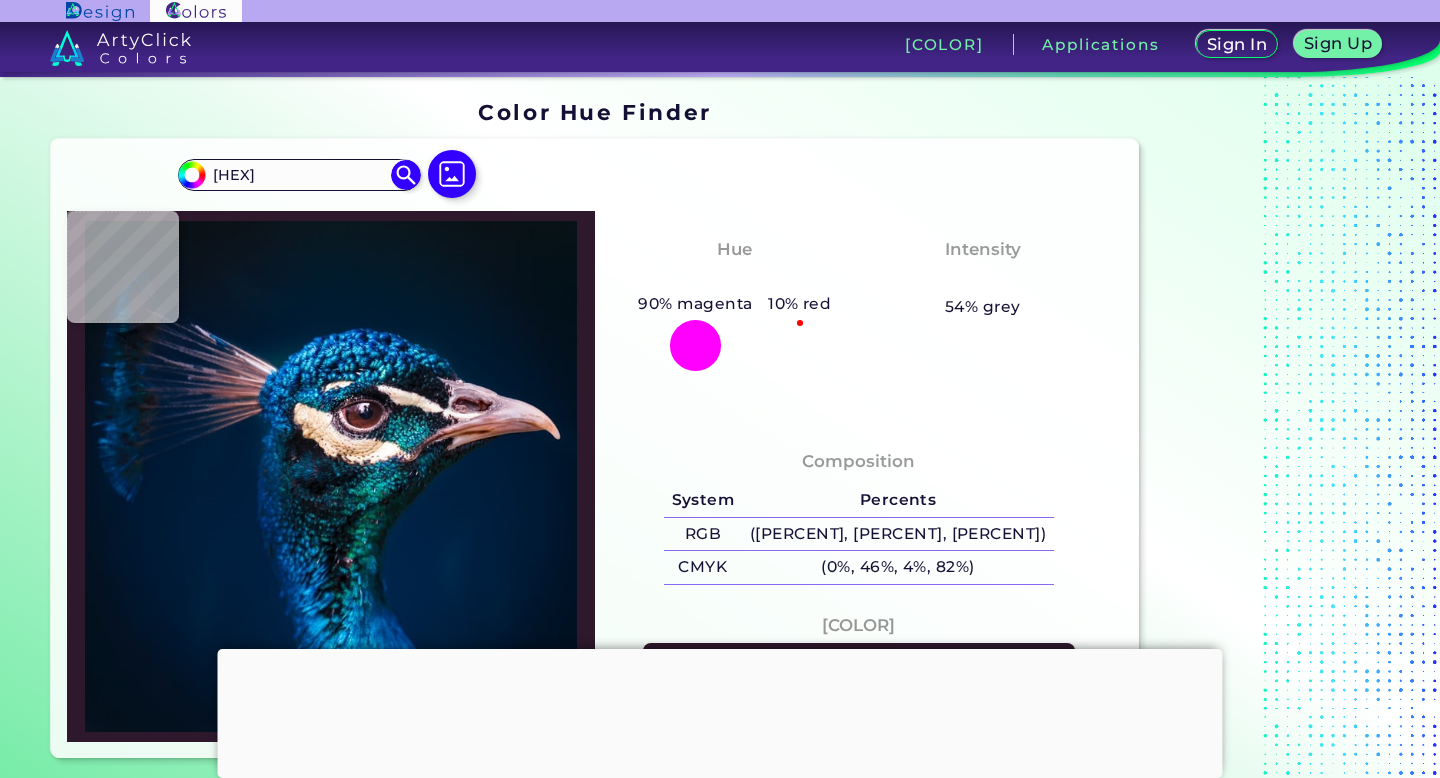 type on "#c59872" 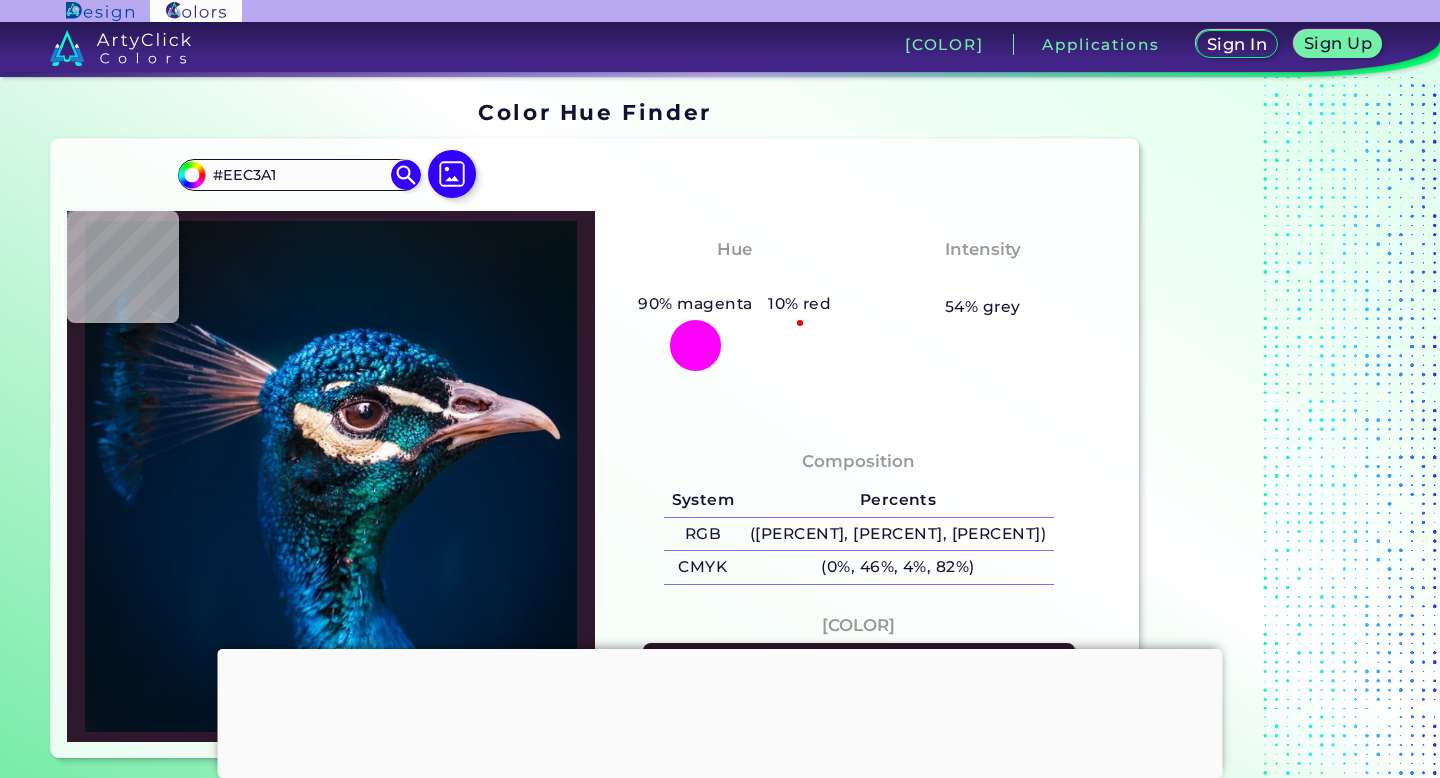 type on "[HEX]" 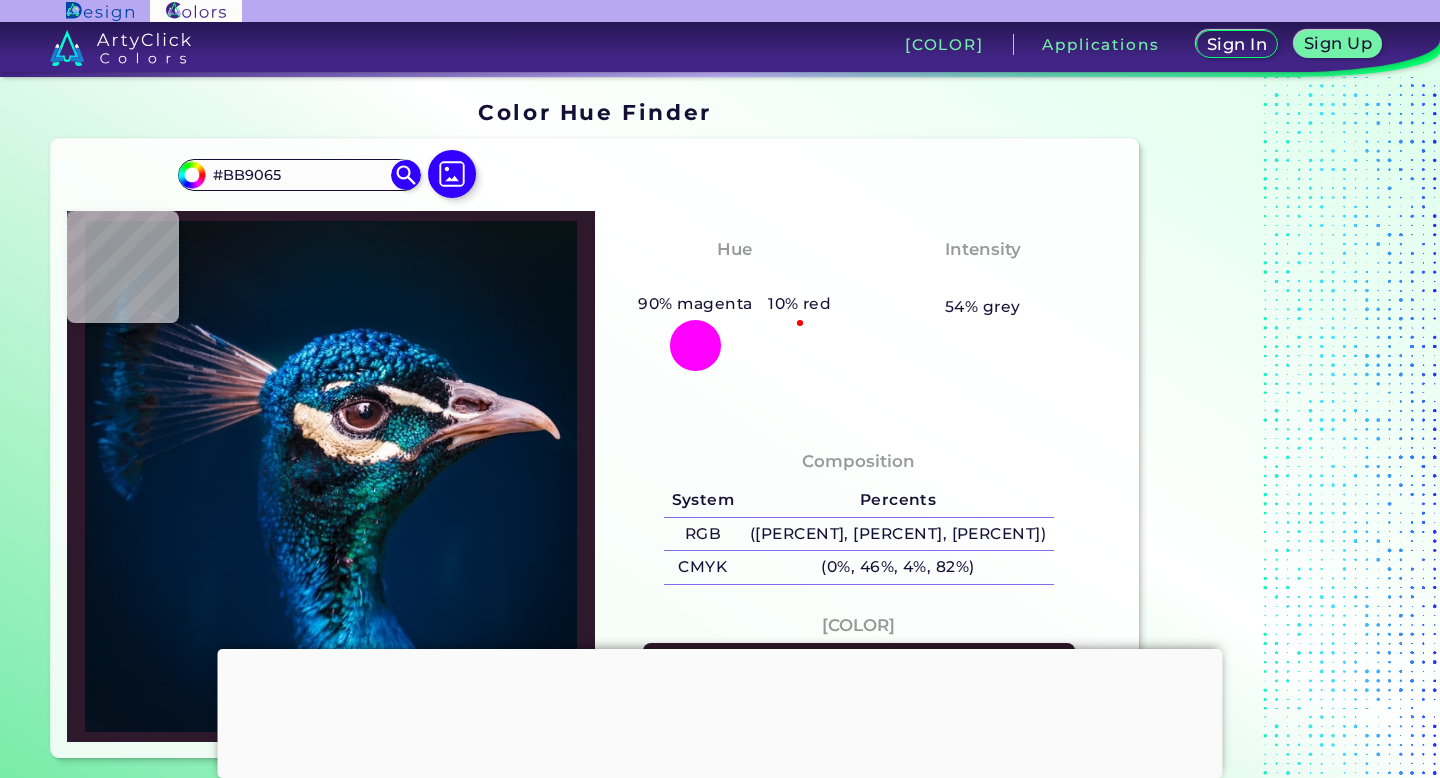 type on "[HEX]" 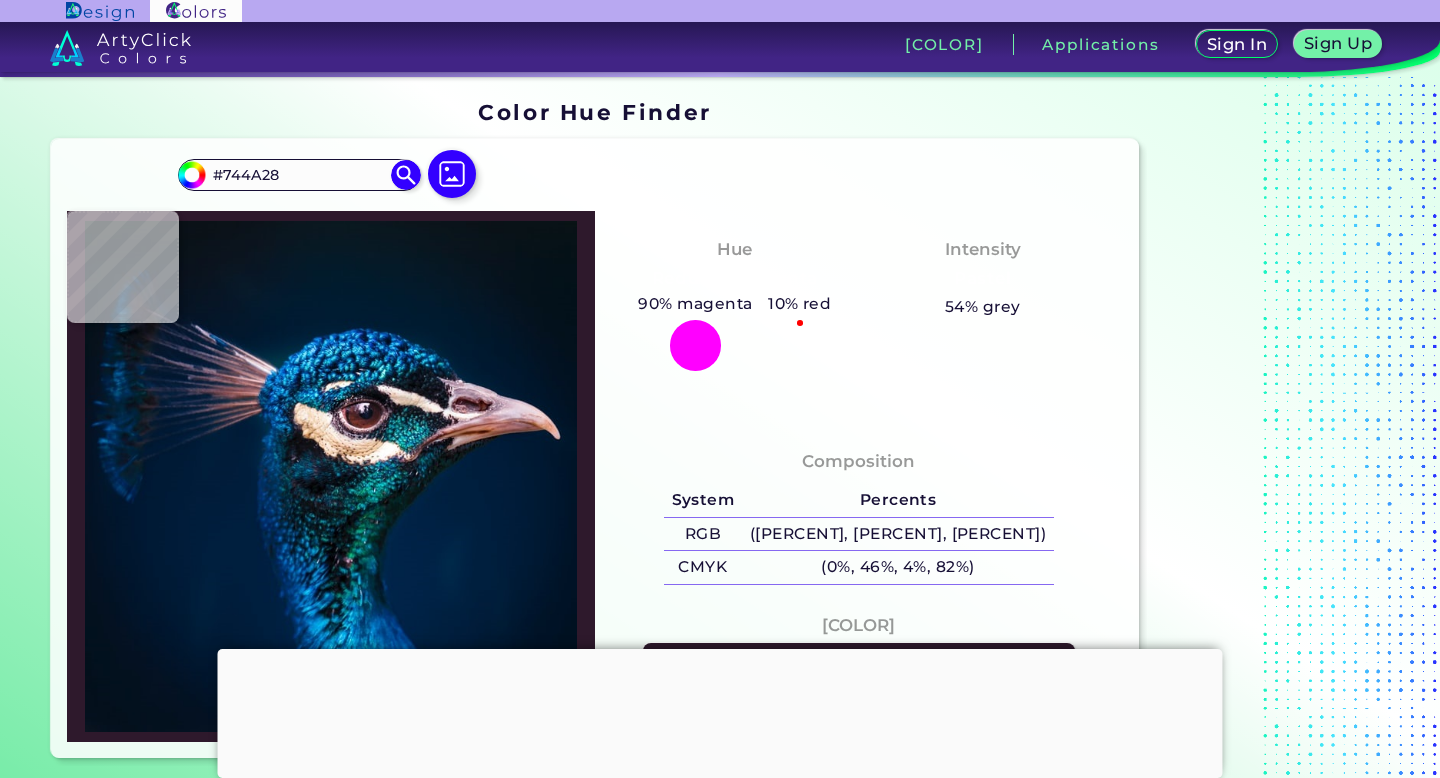 type on "#895d47" 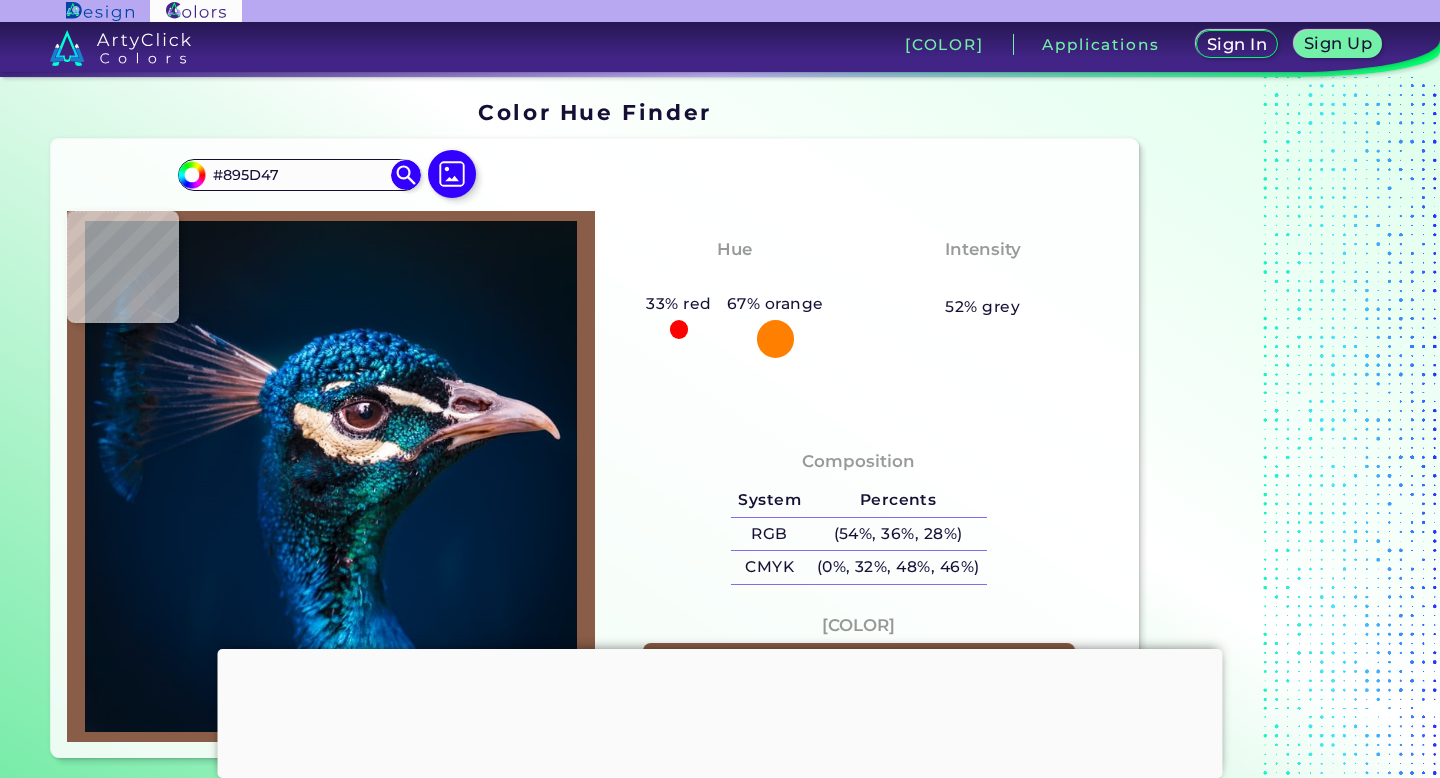 click at bounding box center (331, 476) 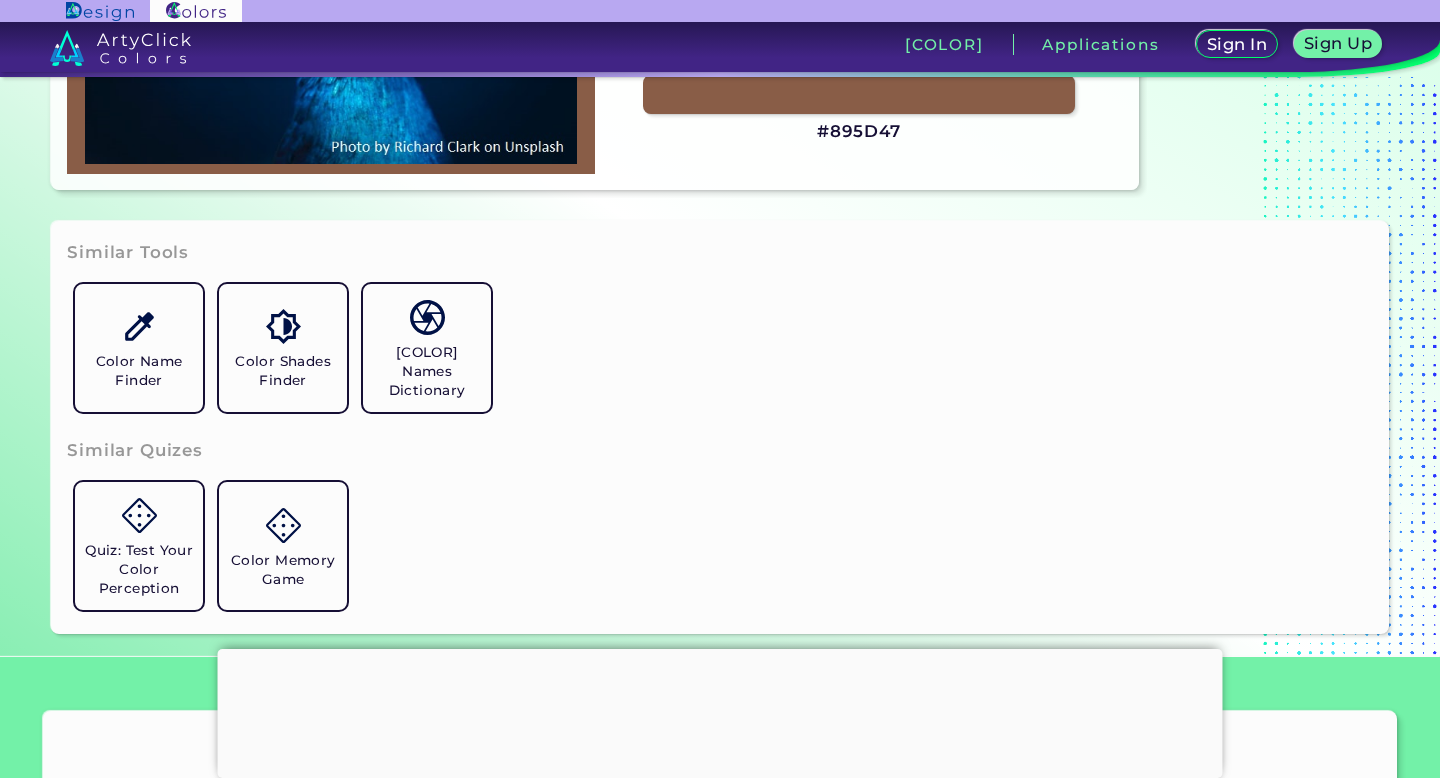 scroll, scrollTop: 595, scrollLeft: 0, axis: vertical 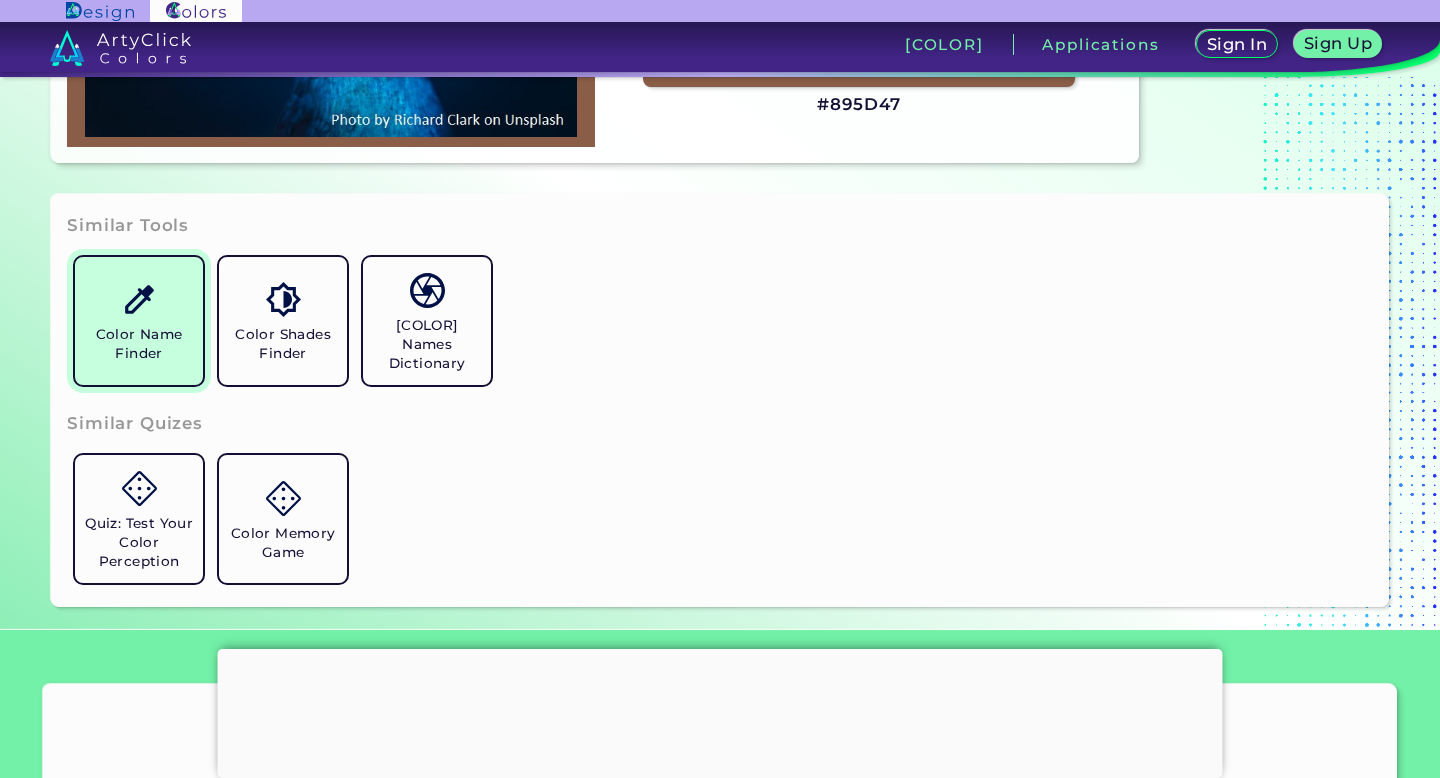 click on "Color Name Finder" at bounding box center (139, 344) 